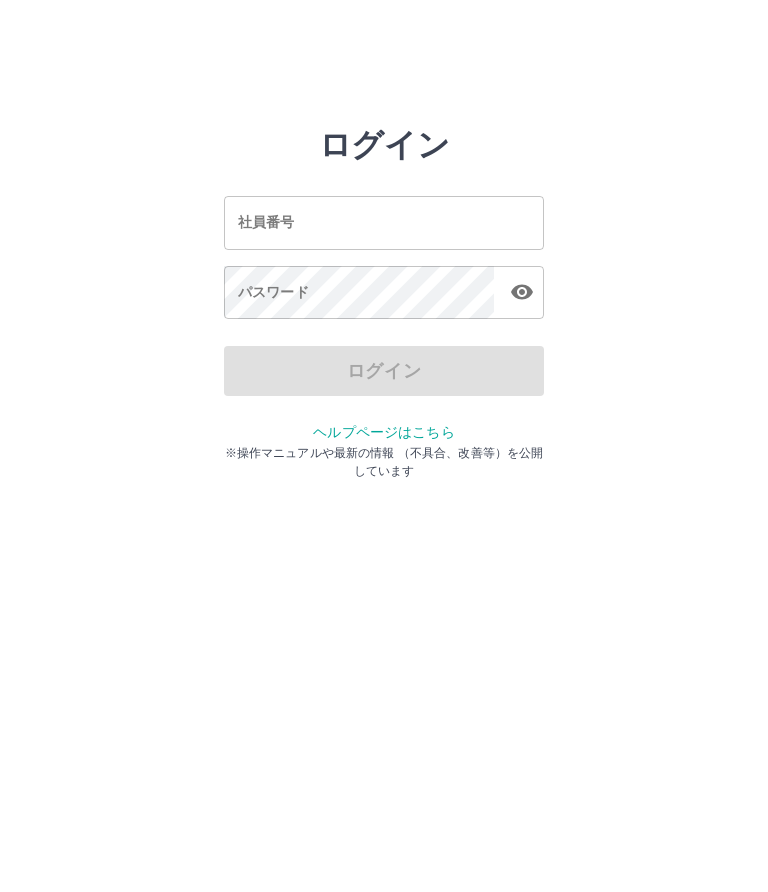 scroll, scrollTop: 0, scrollLeft: 0, axis: both 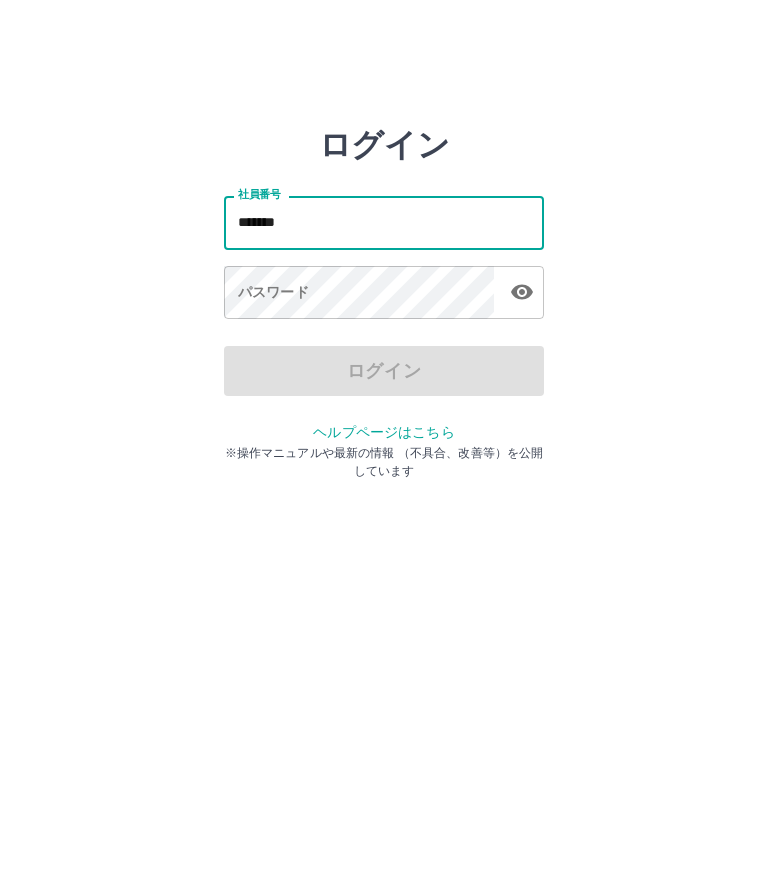 type on "*******" 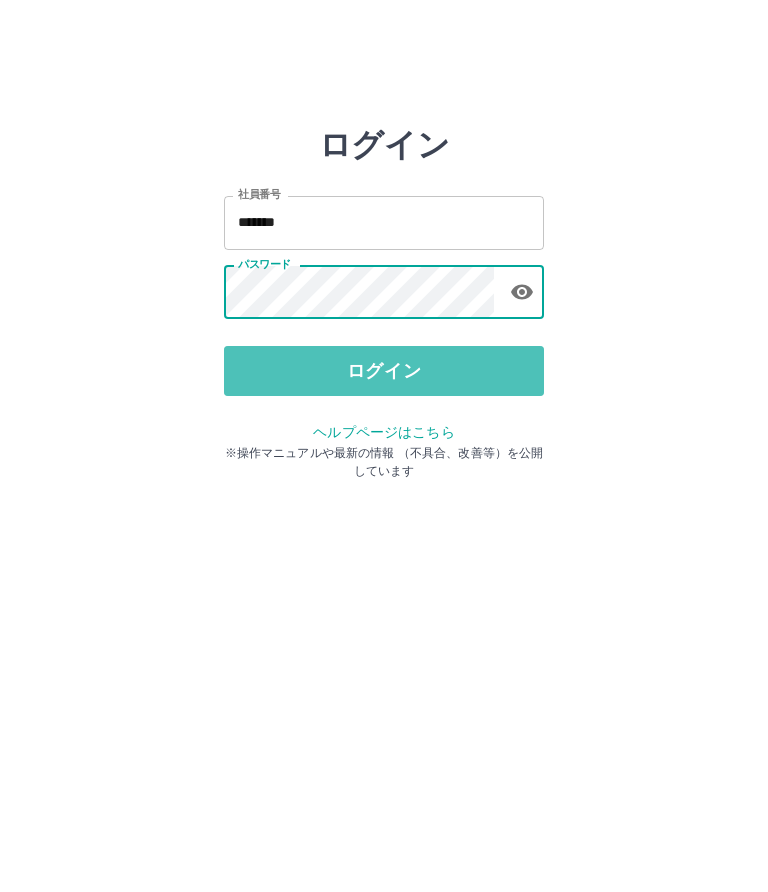 click on "ログイン" at bounding box center [384, 371] 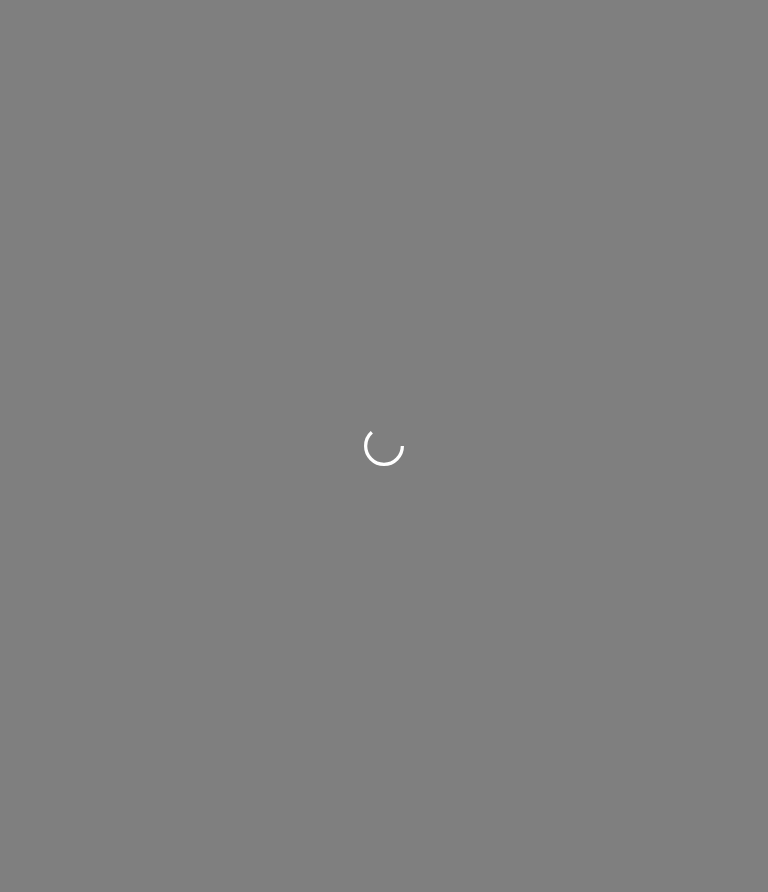 scroll, scrollTop: 0, scrollLeft: 0, axis: both 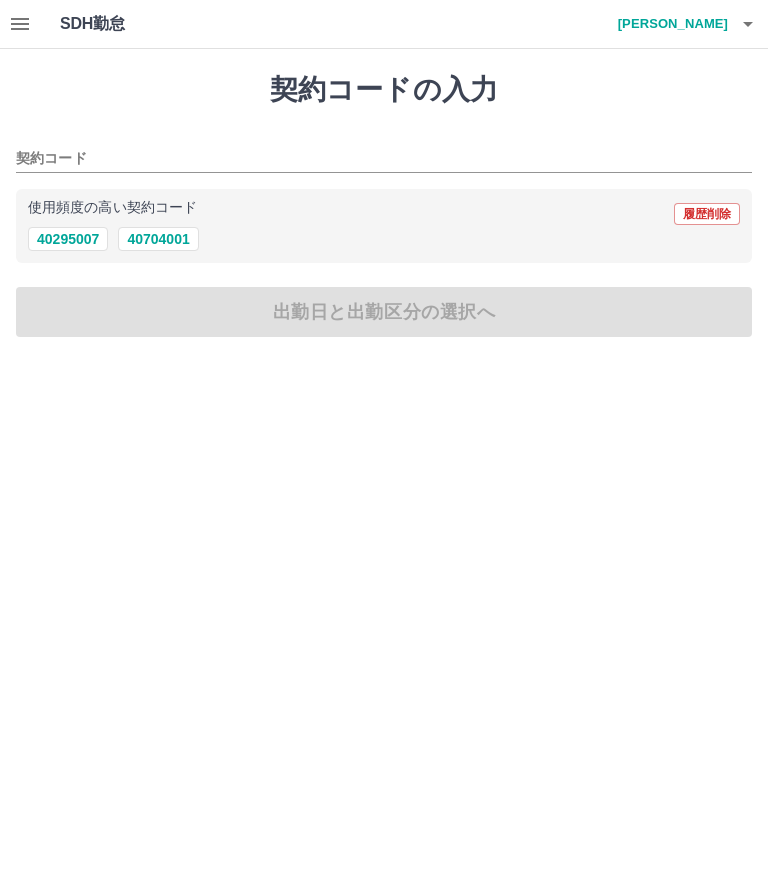 click on "40704001" at bounding box center [158, 239] 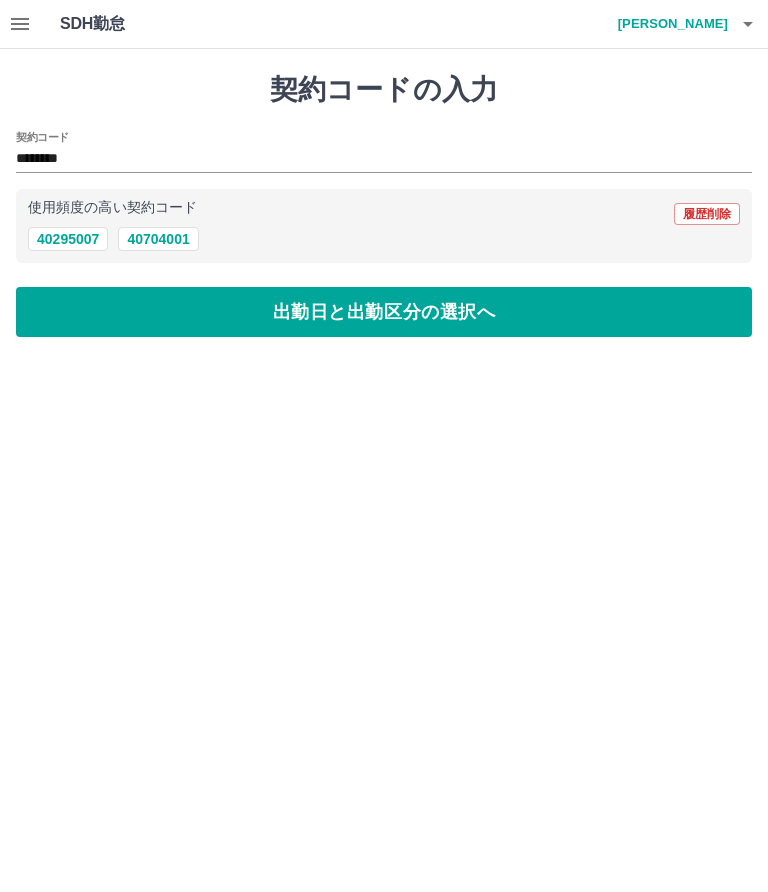 type on "********" 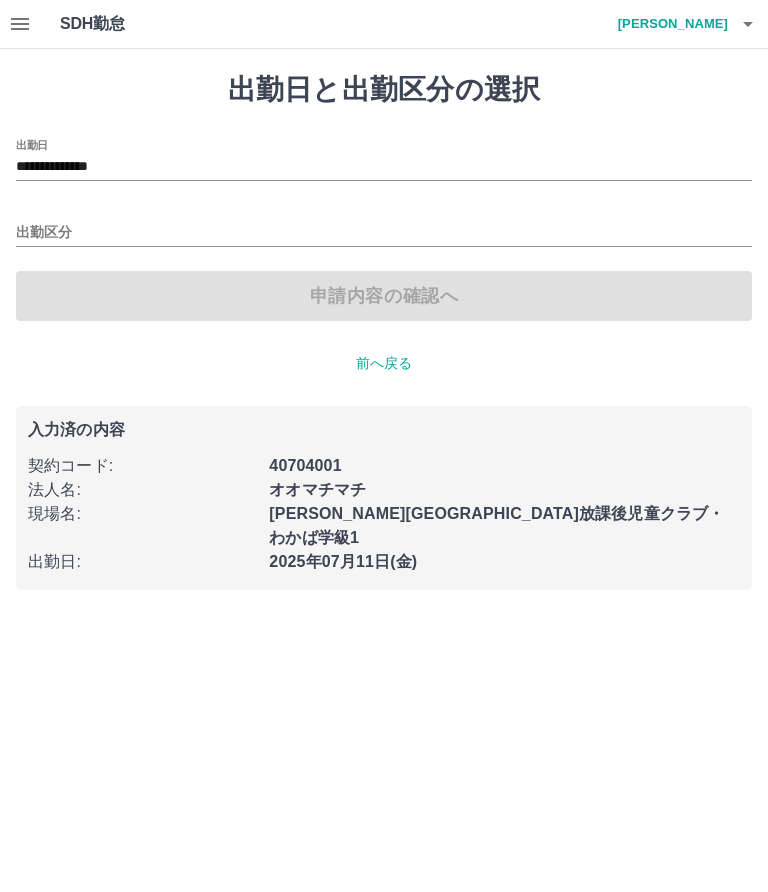 click on "**********" at bounding box center [384, 167] 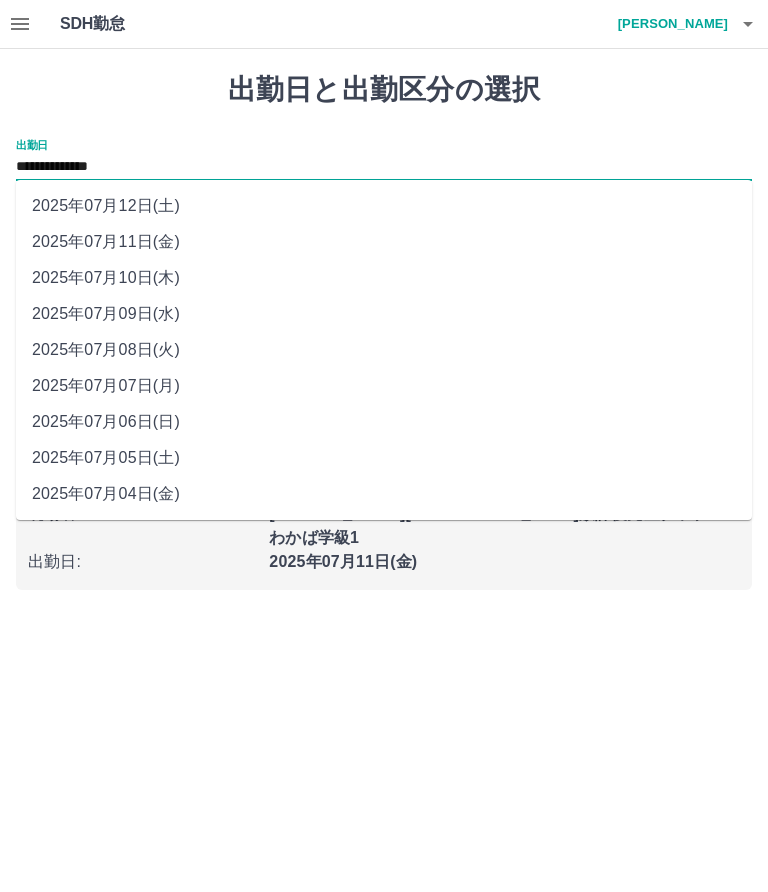 click on "2025年07月10日(木)" at bounding box center (384, 278) 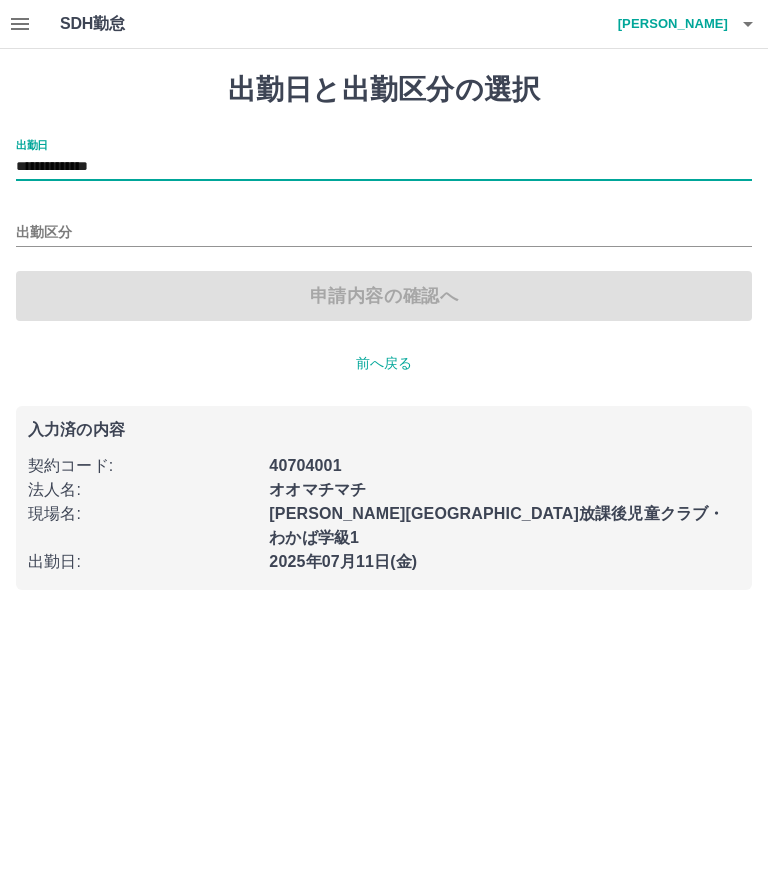 click on "出勤区分" at bounding box center (384, 233) 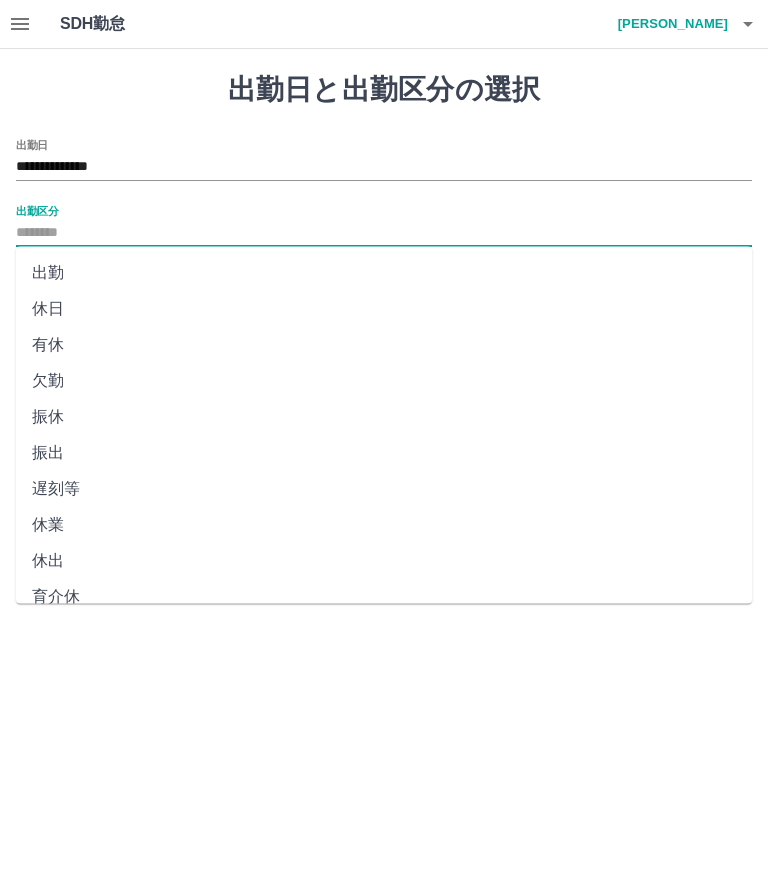 click on "出勤" at bounding box center (384, 273) 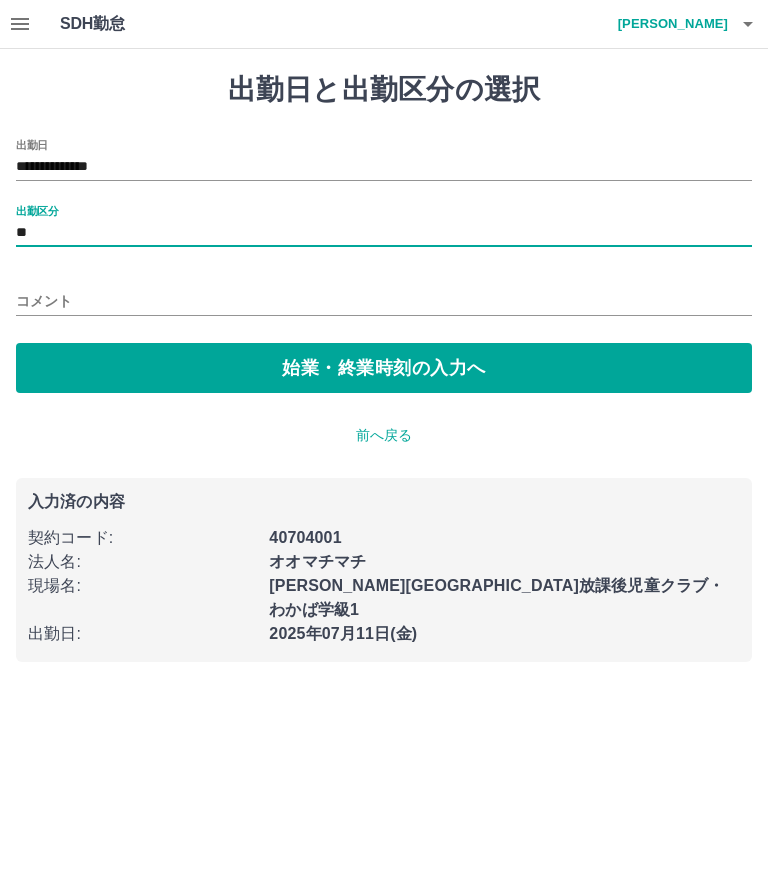 type on "**" 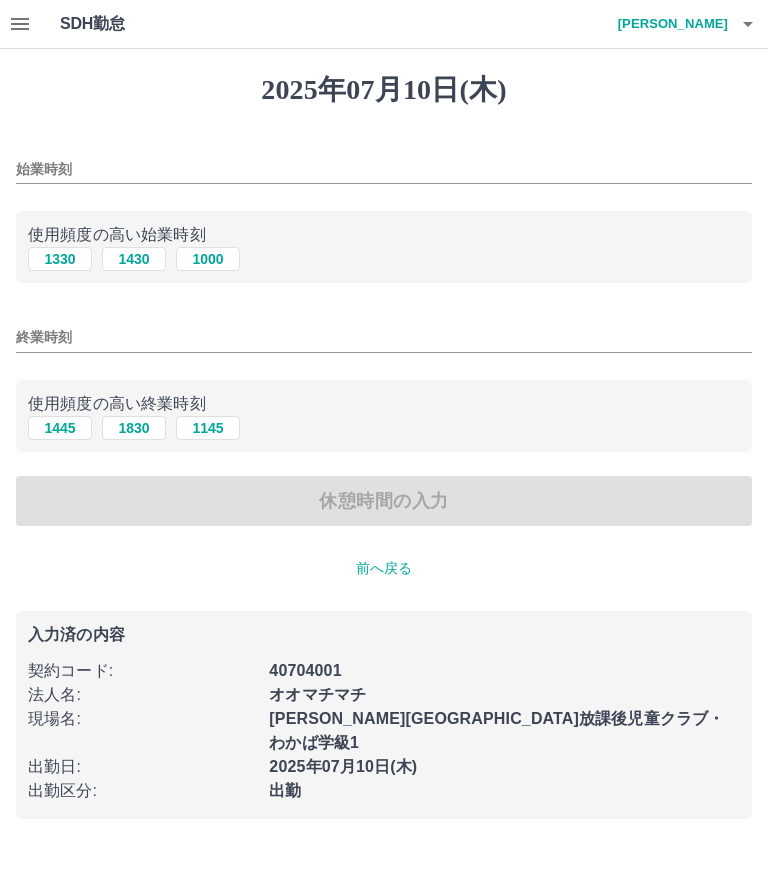 click on "始業時刻" at bounding box center [384, 169] 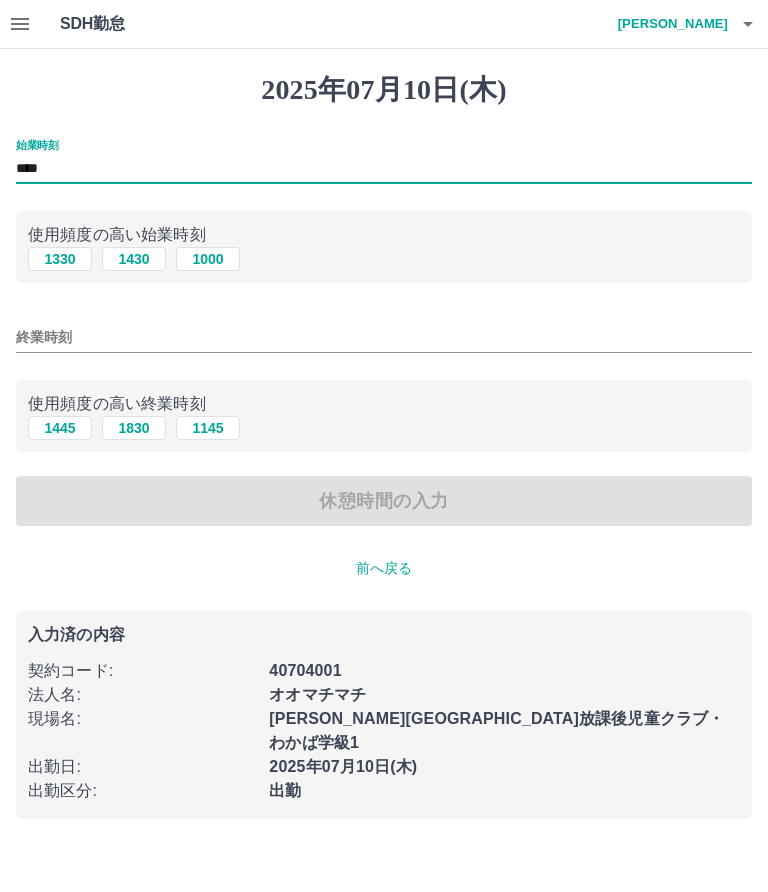 type on "****" 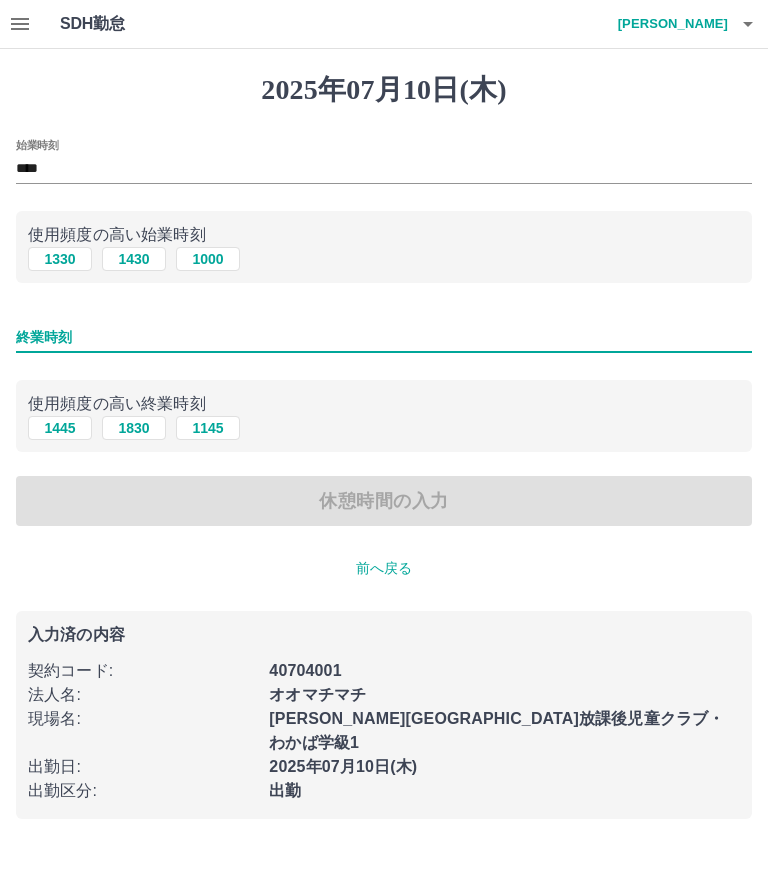 click on "終業時刻" at bounding box center (384, 337) 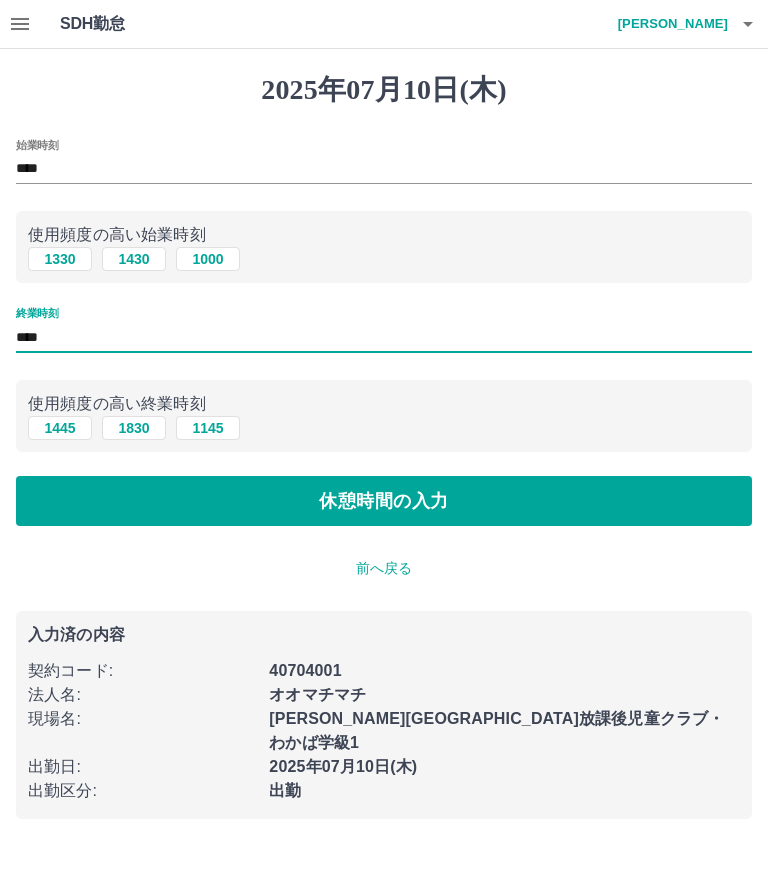 type on "****" 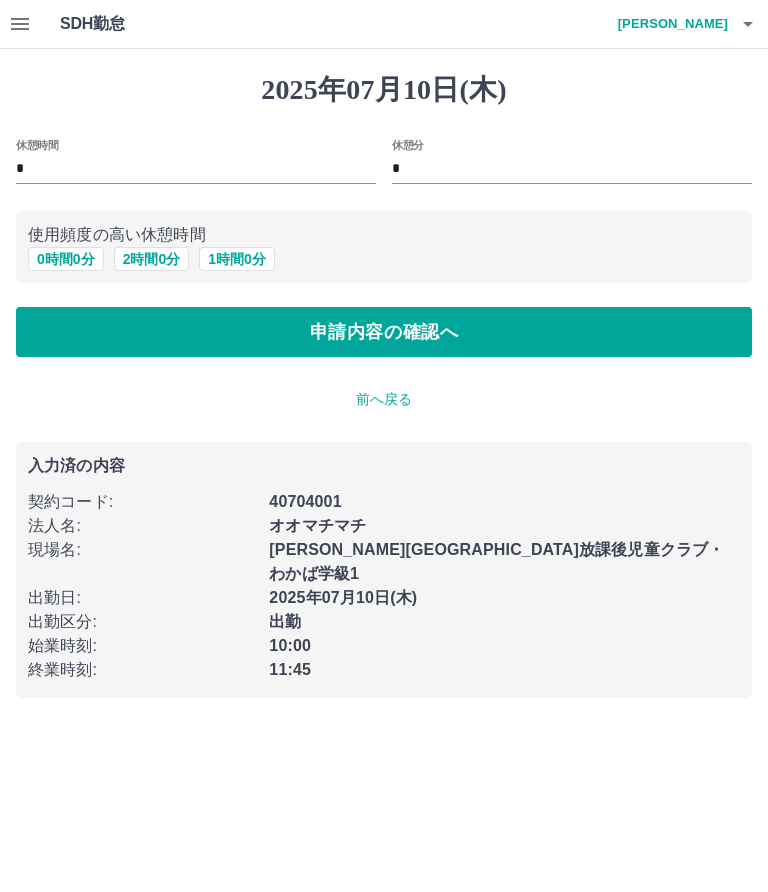 click on "申請内容の確認へ" at bounding box center (384, 332) 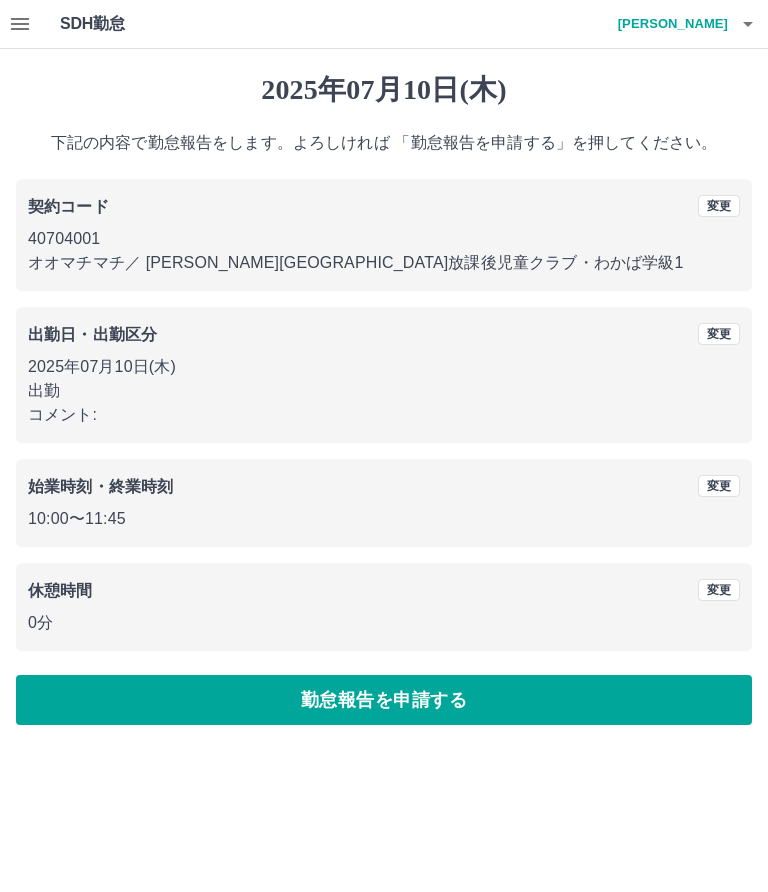 click on "勤怠報告を申請する" at bounding box center [384, 700] 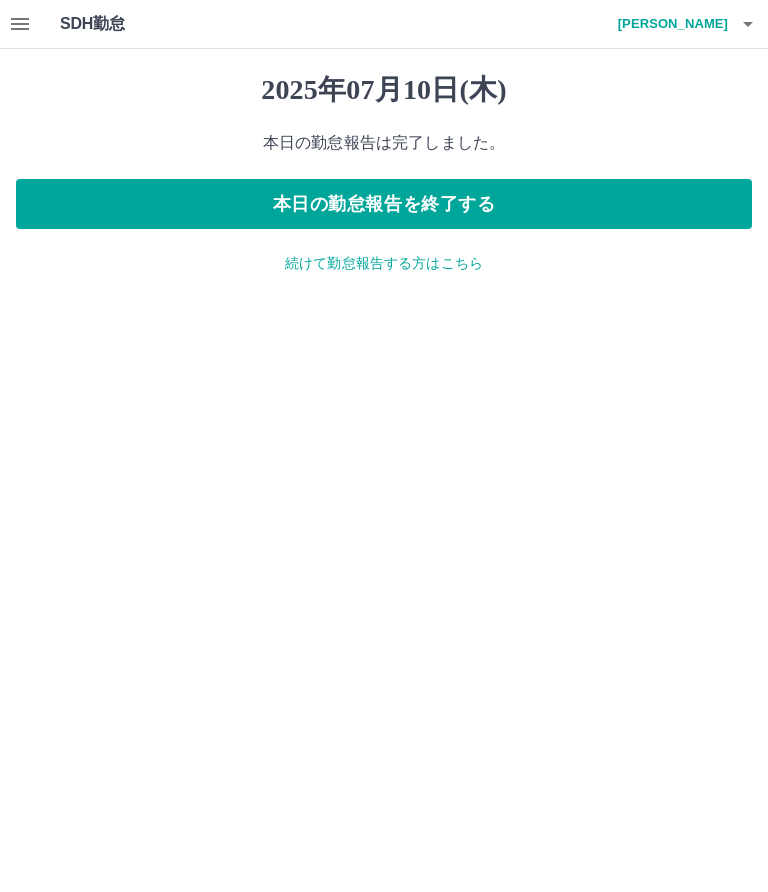 click on "本日の勤怠報告を終了する" at bounding box center [384, 204] 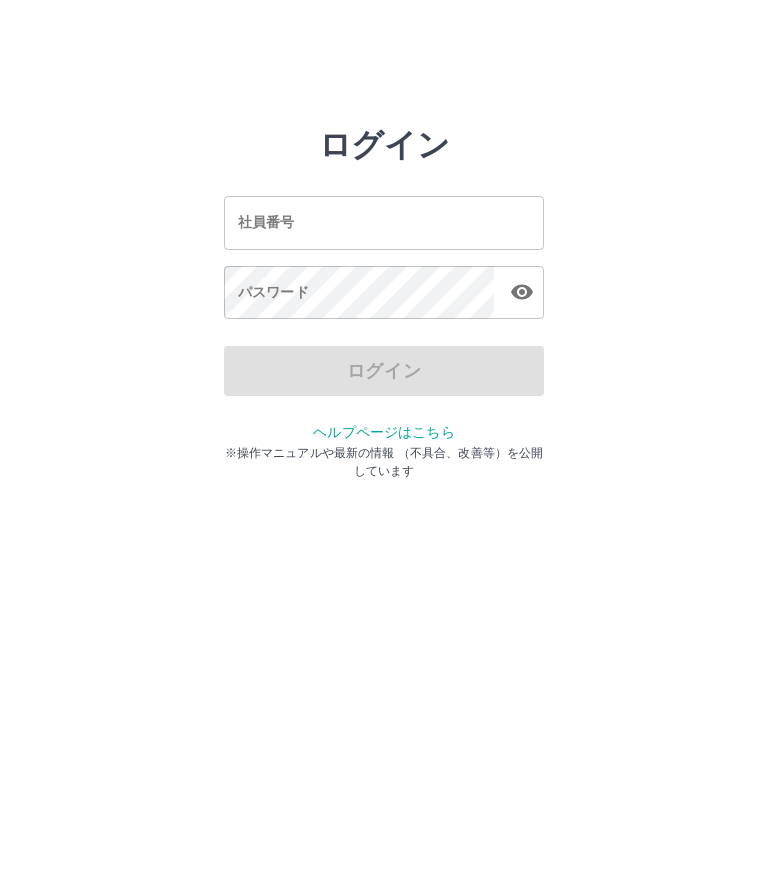 scroll, scrollTop: 0, scrollLeft: 0, axis: both 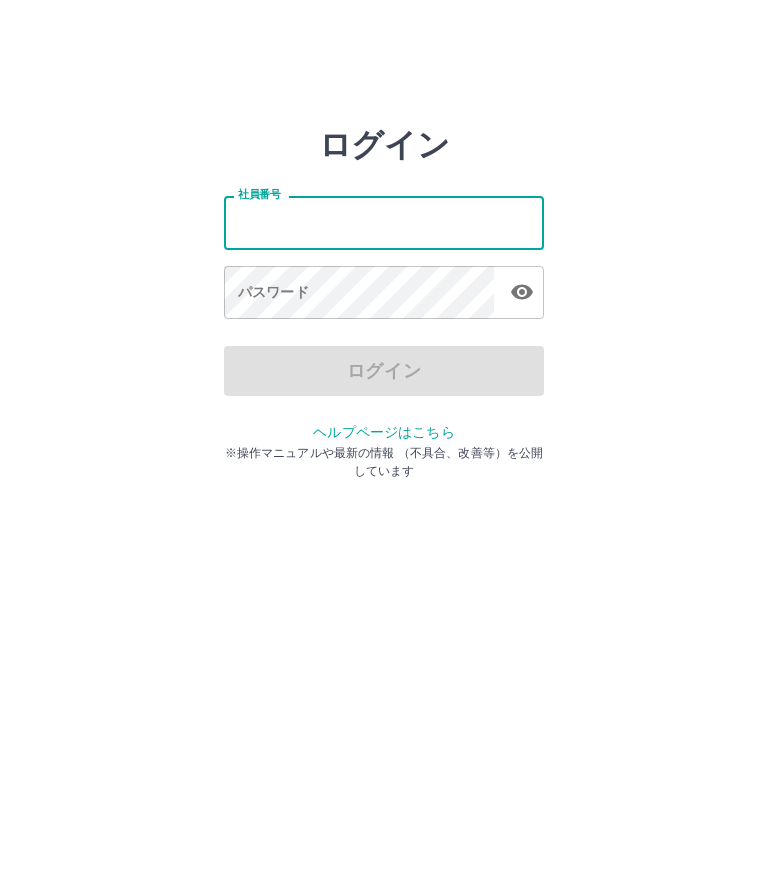 type on "*******" 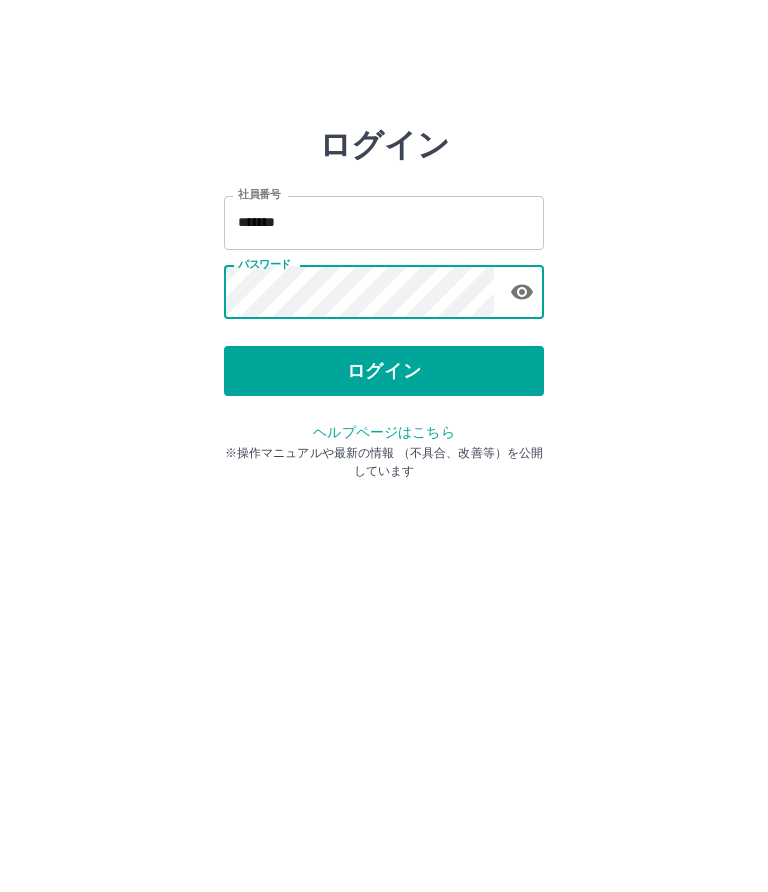 click on "ログイン" at bounding box center [384, 371] 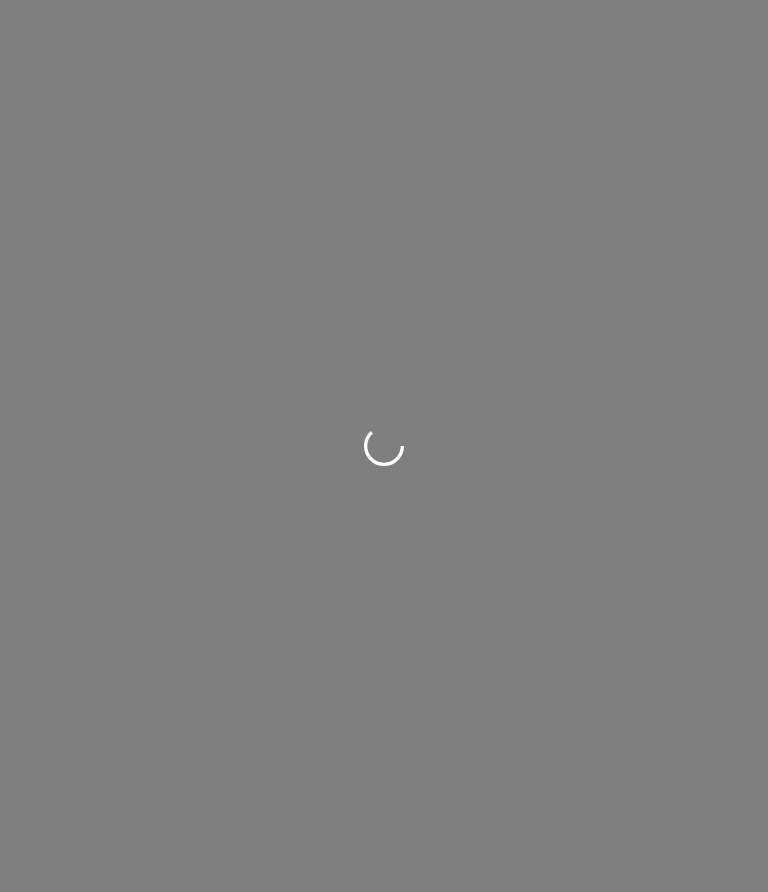 scroll, scrollTop: 0, scrollLeft: 0, axis: both 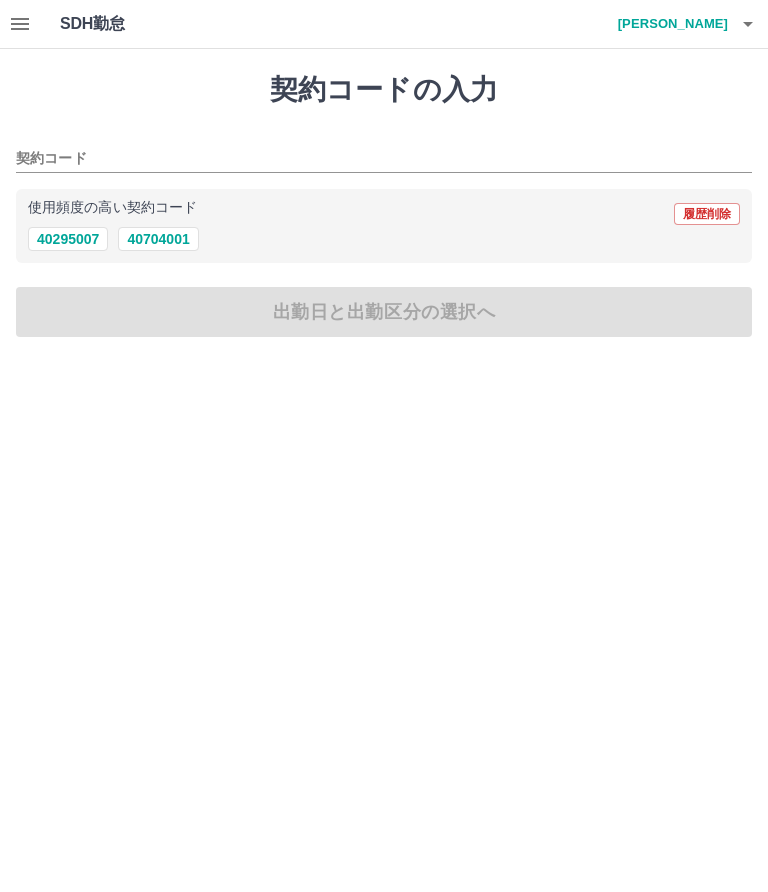 click on "40704001" at bounding box center (158, 239) 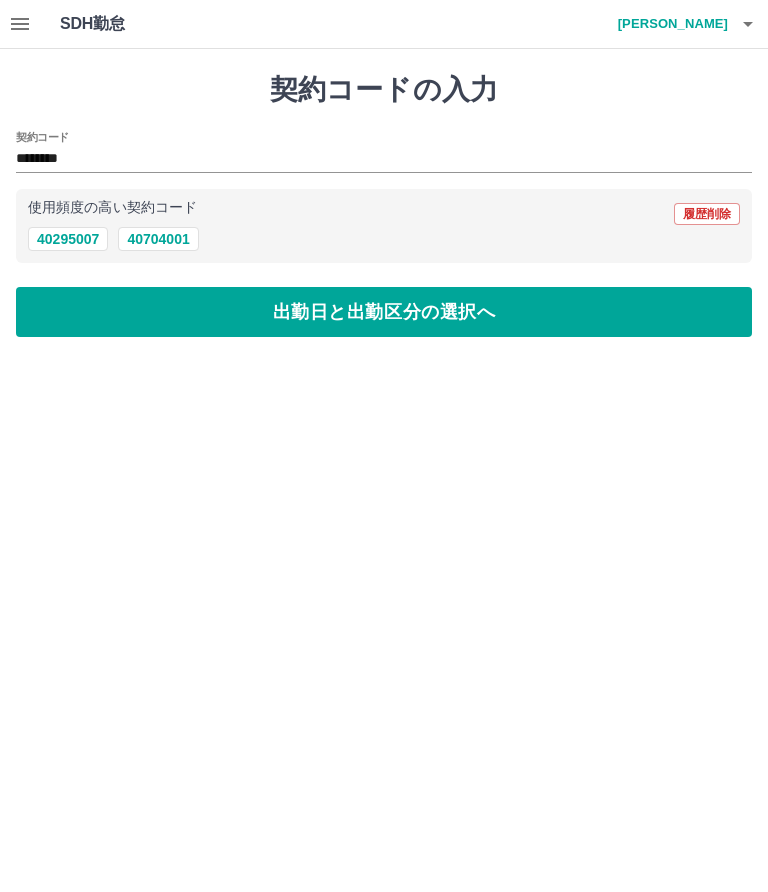 click on "出勤日と出勤区分の選択へ" at bounding box center [384, 312] 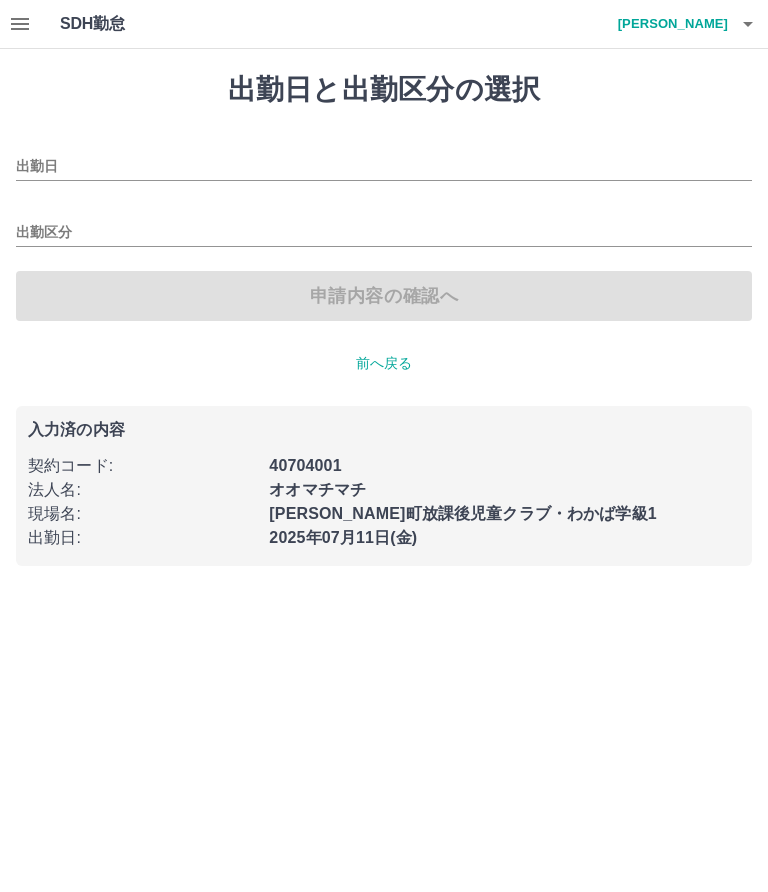 type on "**********" 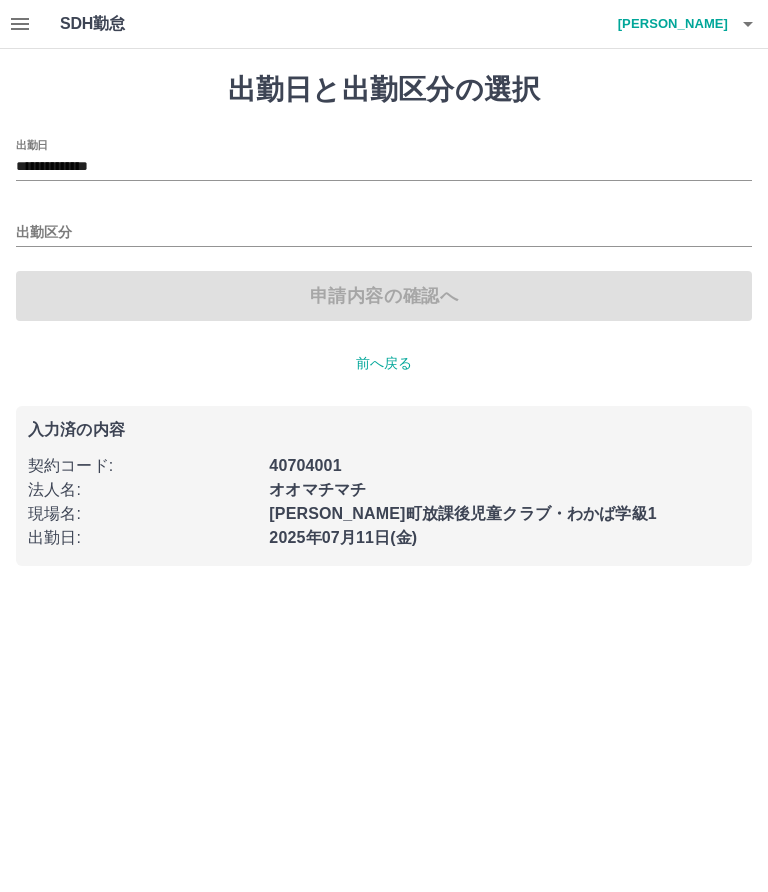 click on "出勤区分" at bounding box center (384, 233) 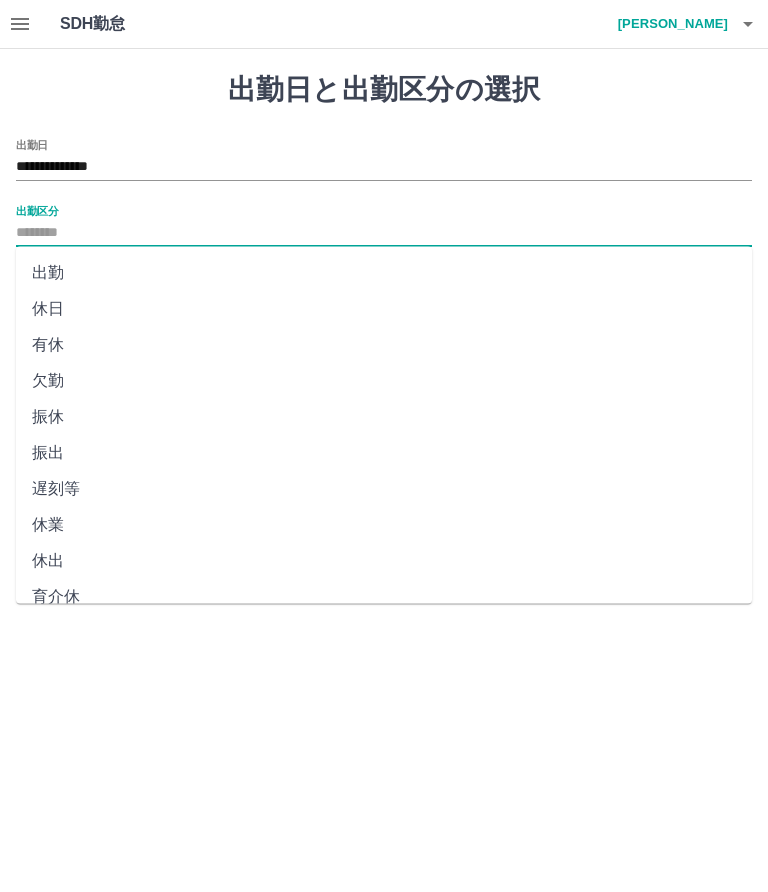 click on "出勤" at bounding box center (384, 273) 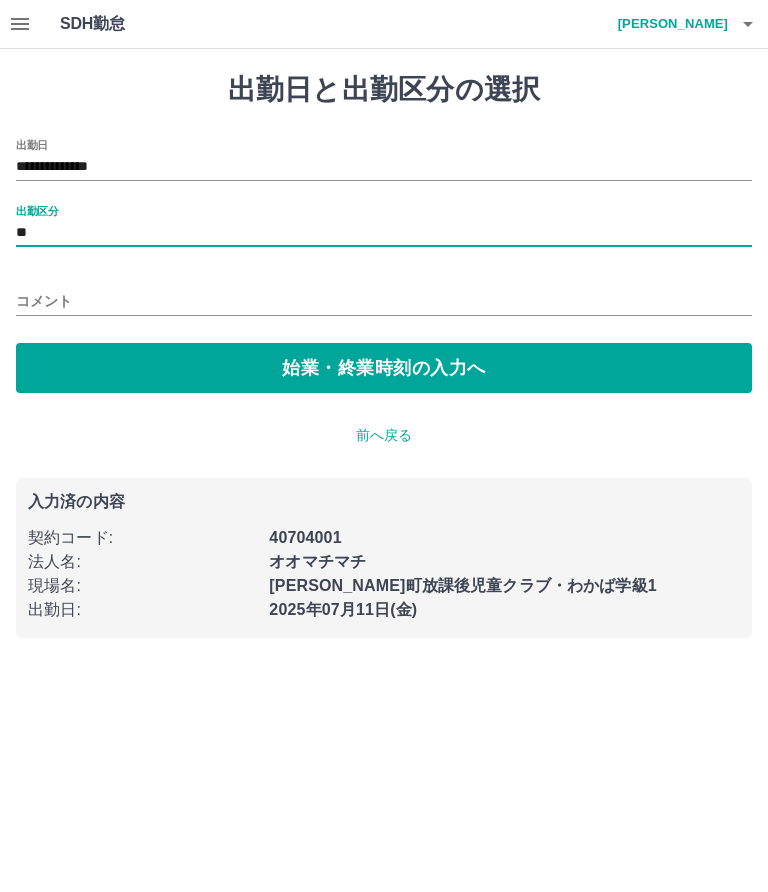 click on "コメント" at bounding box center (384, 301) 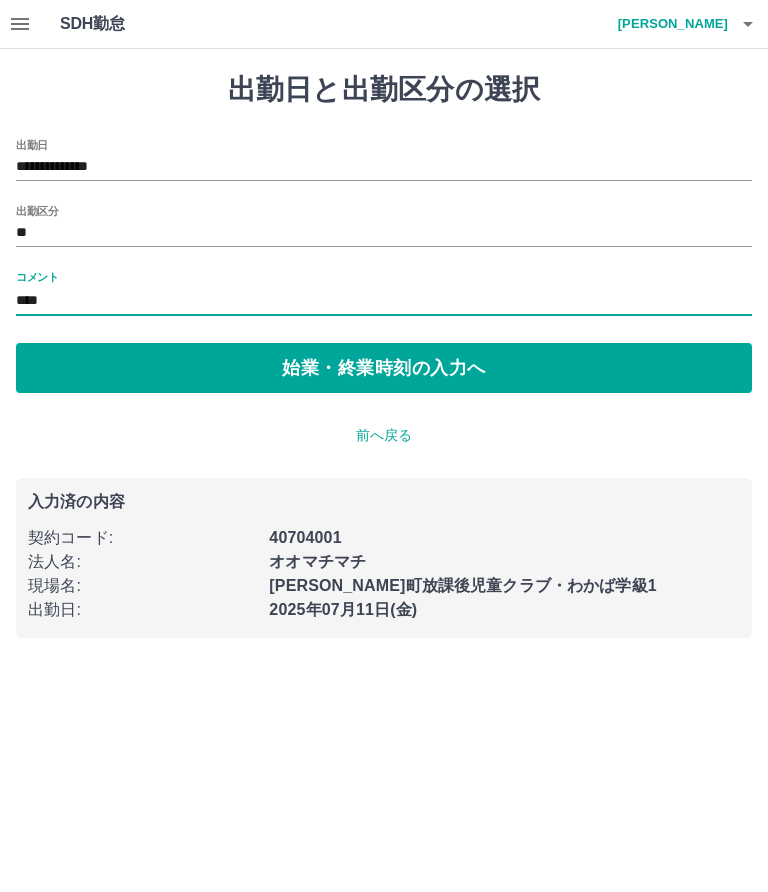 type on "****" 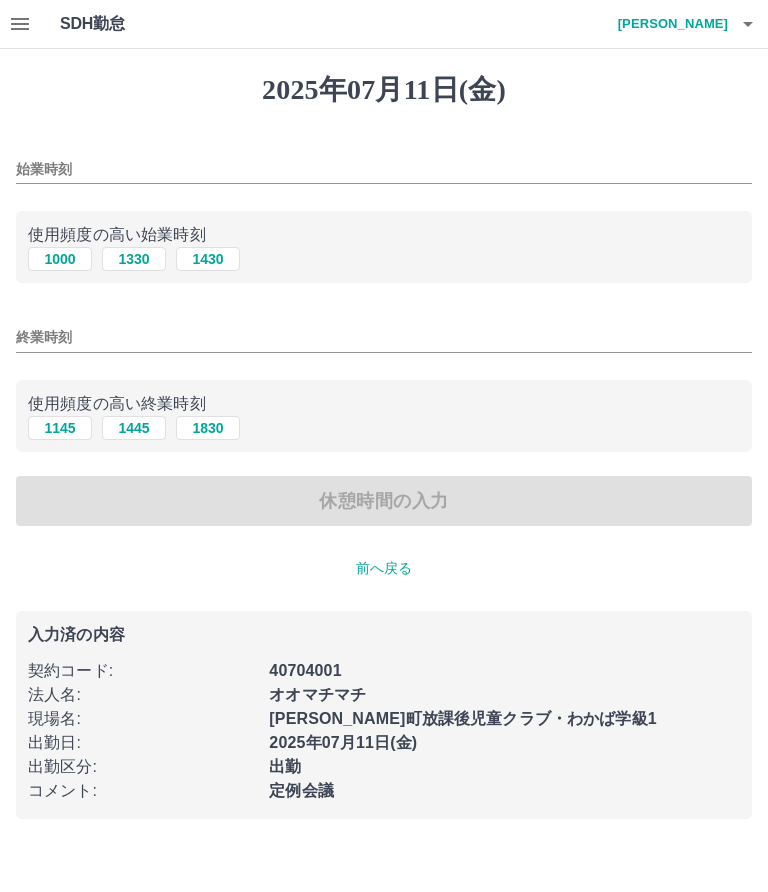 click on "始業時刻" at bounding box center [384, 169] 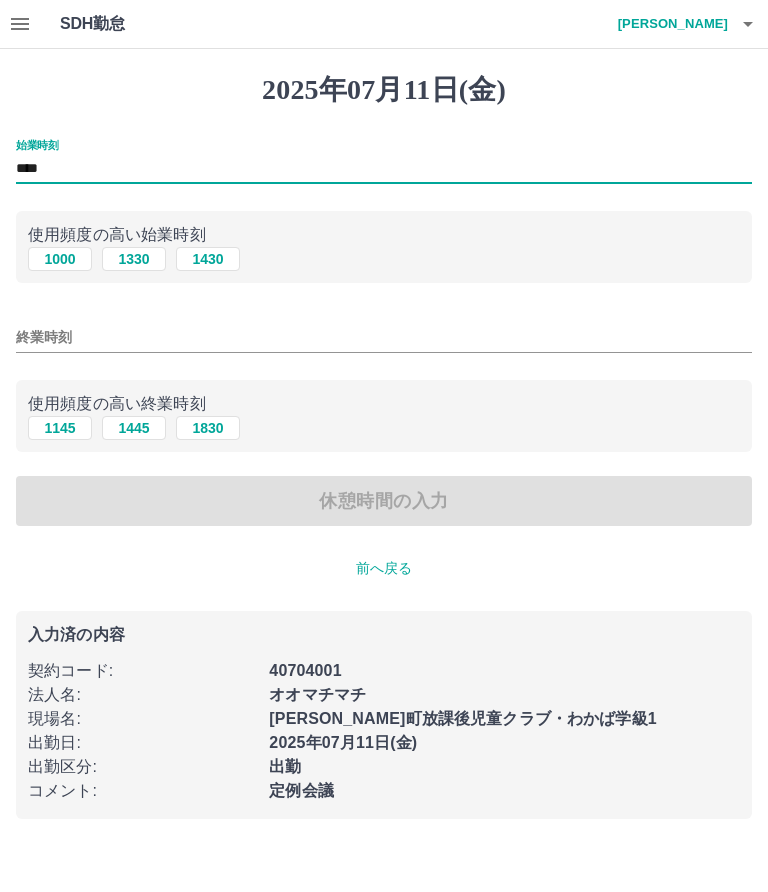 type on "****" 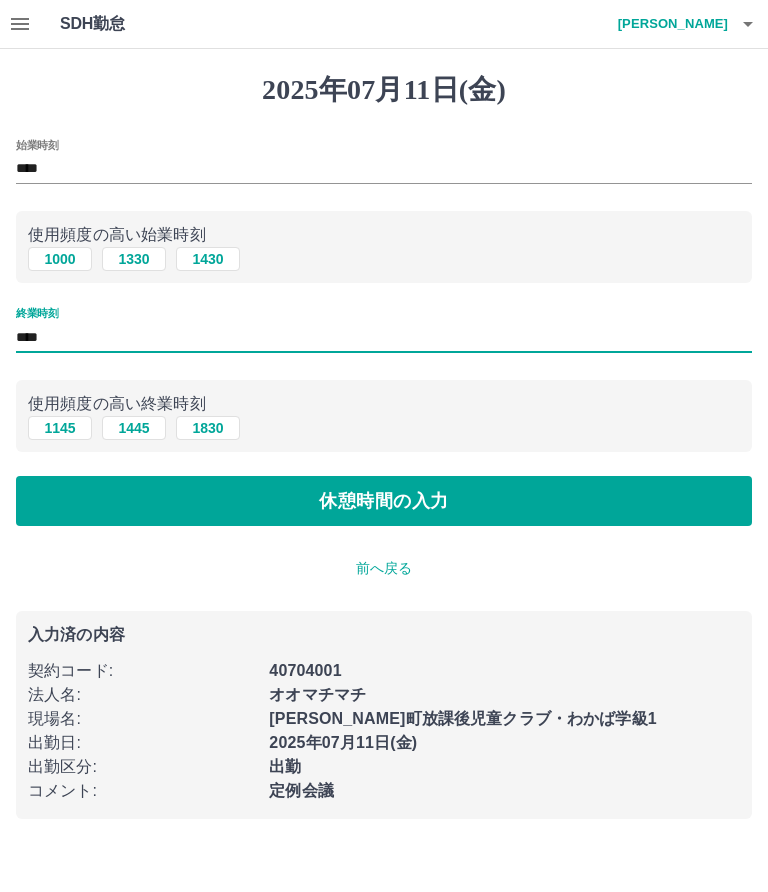 type on "****" 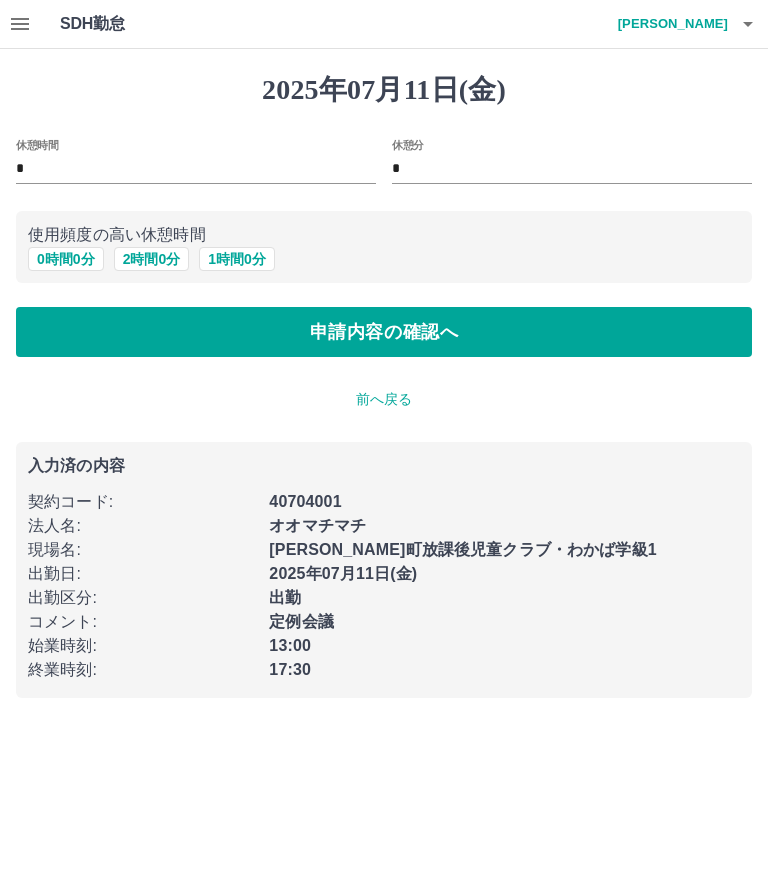 click on "0 時間 0 分" at bounding box center (66, 259) 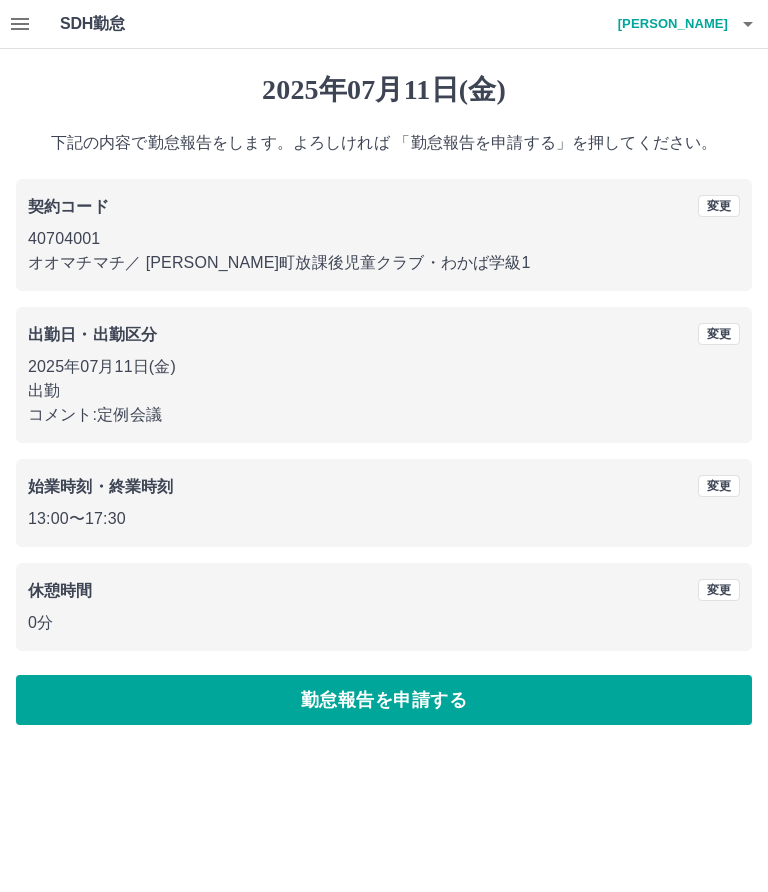 click on "勤怠報告を申請する" at bounding box center [384, 700] 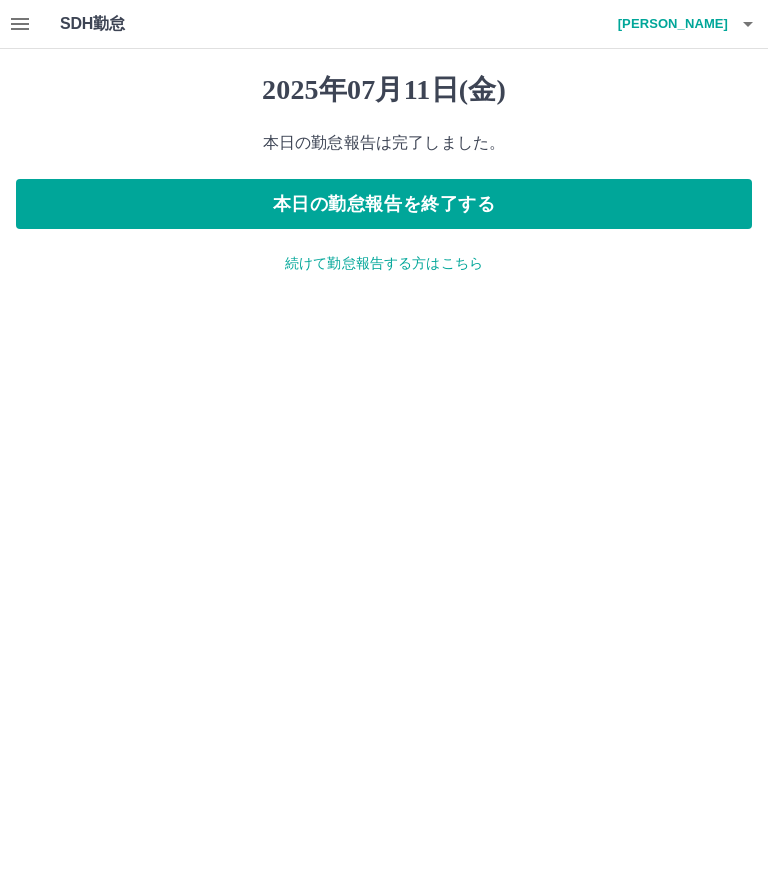 click on "続けて勤怠報告する方はこちら" at bounding box center [384, 263] 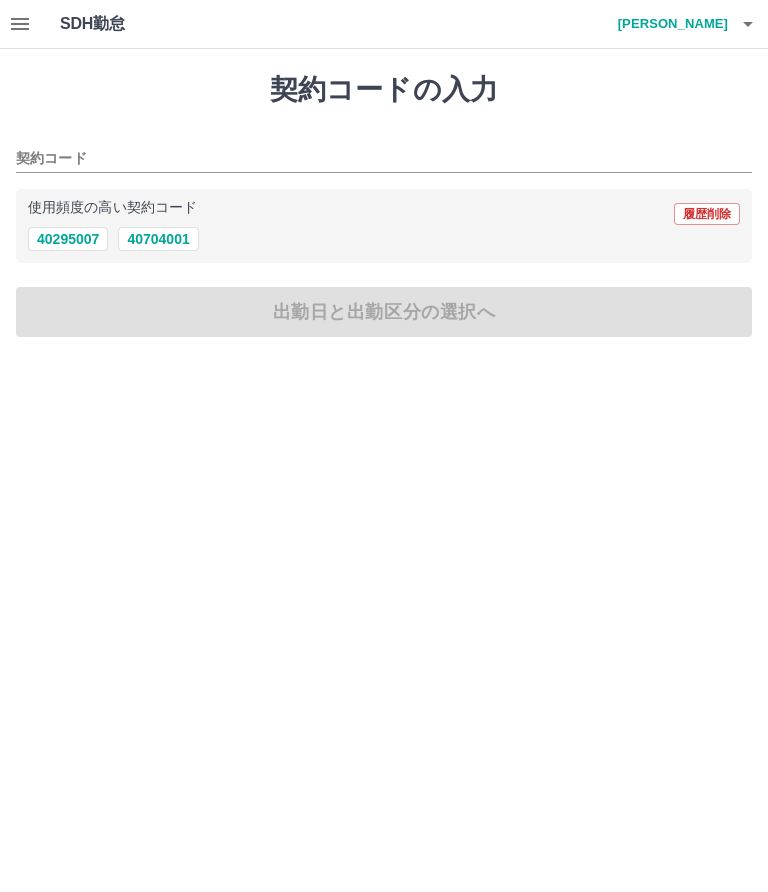 click on "40704001" at bounding box center [158, 239] 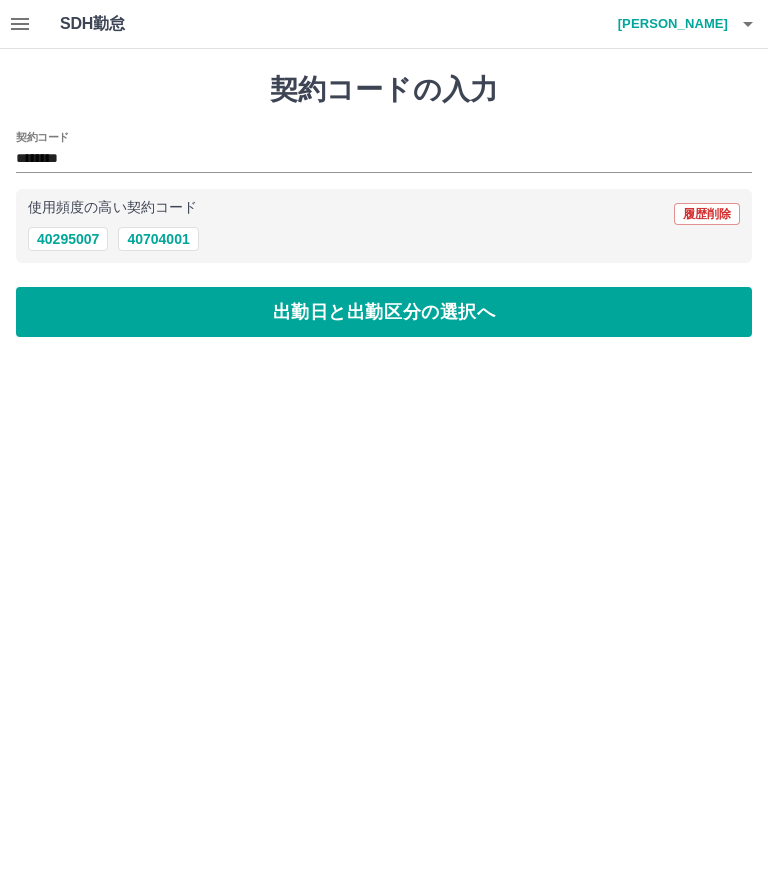 click on "出勤日と出勤区分の選択へ" at bounding box center (384, 312) 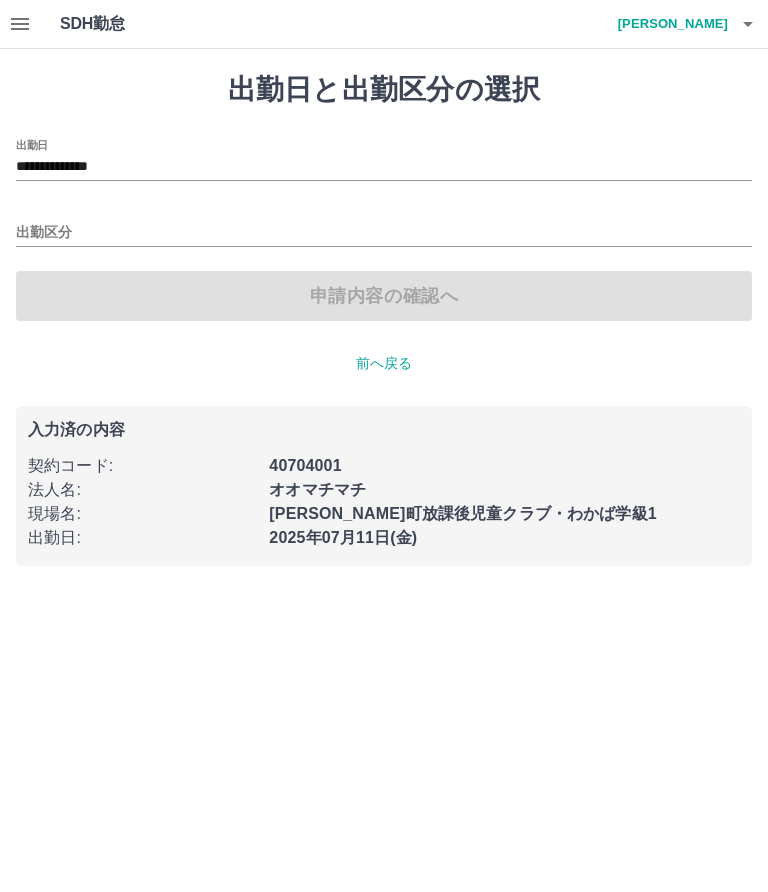 click on "**********" at bounding box center (384, 167) 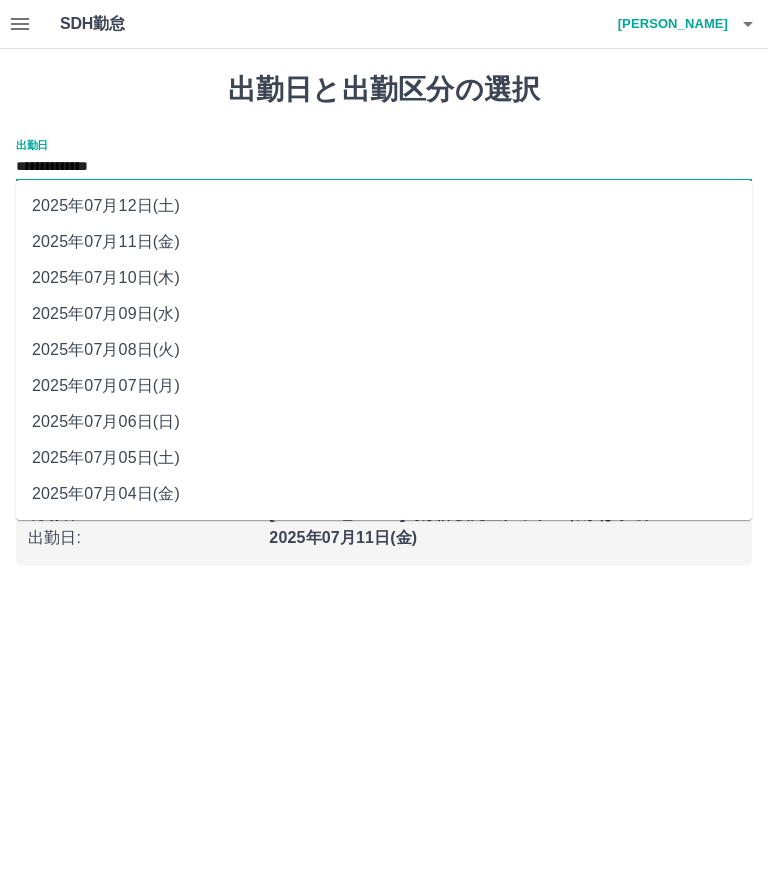 click on "2025年07月12日(土)" at bounding box center [384, 206] 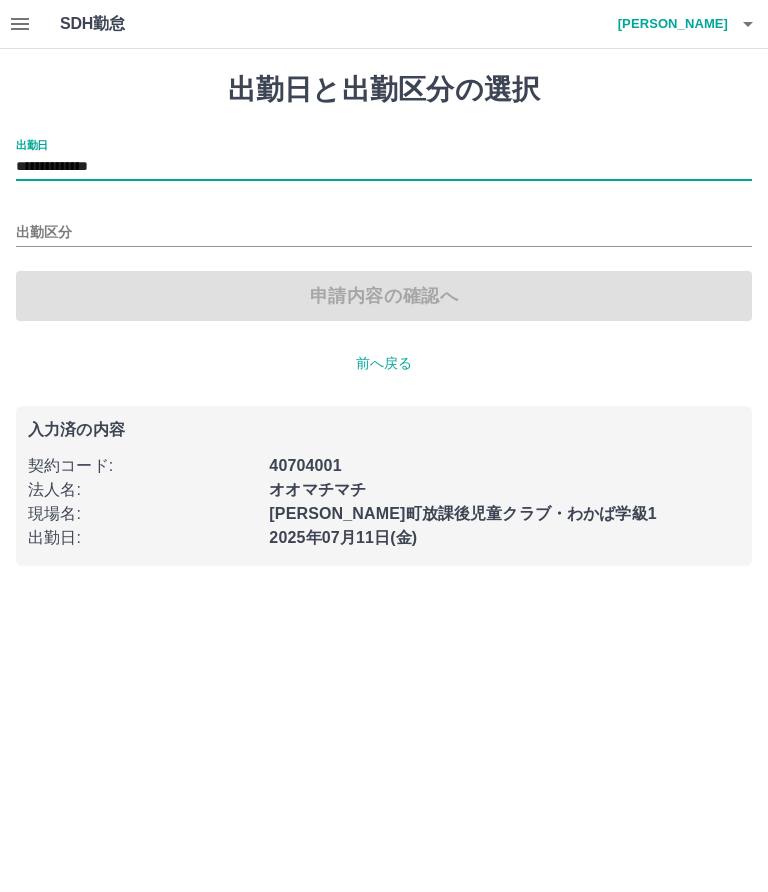 type on "**********" 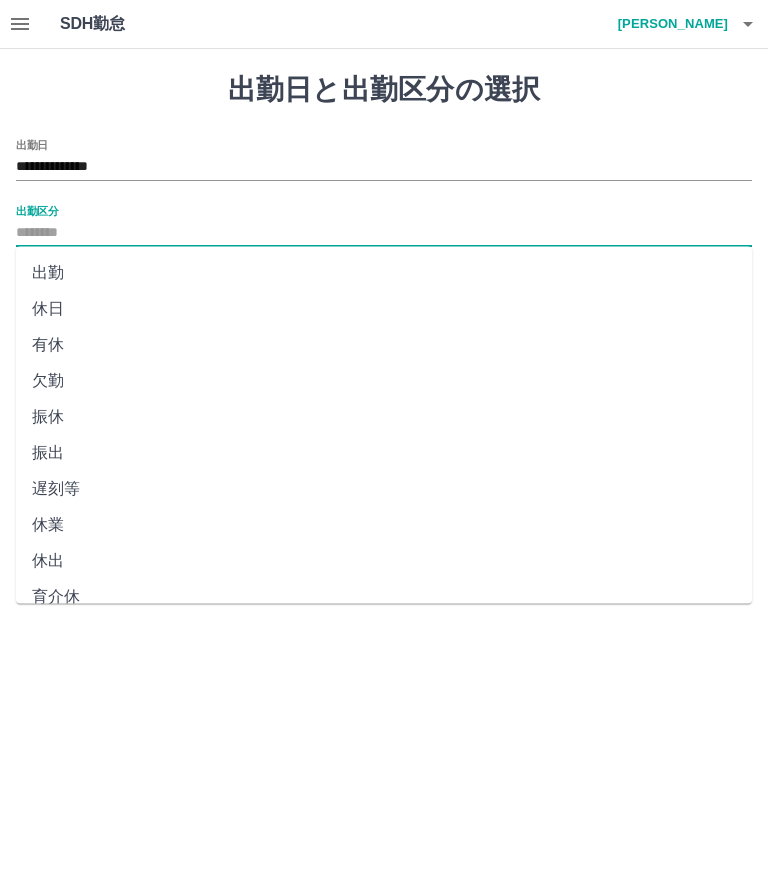 click on "休日" at bounding box center (384, 309) 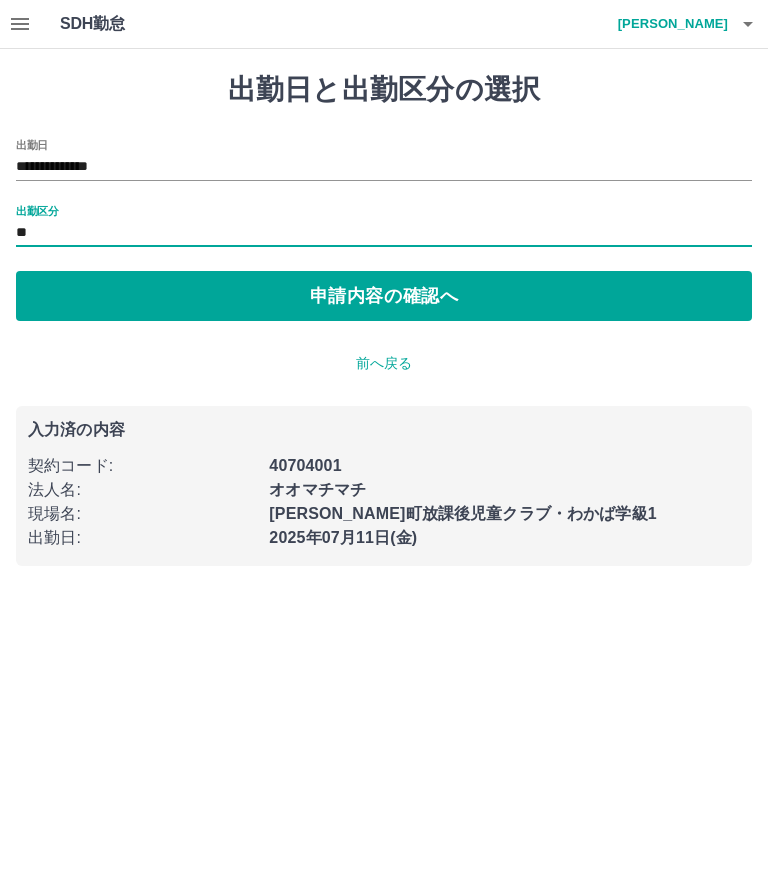 click on "申請内容の確認へ" at bounding box center [384, 296] 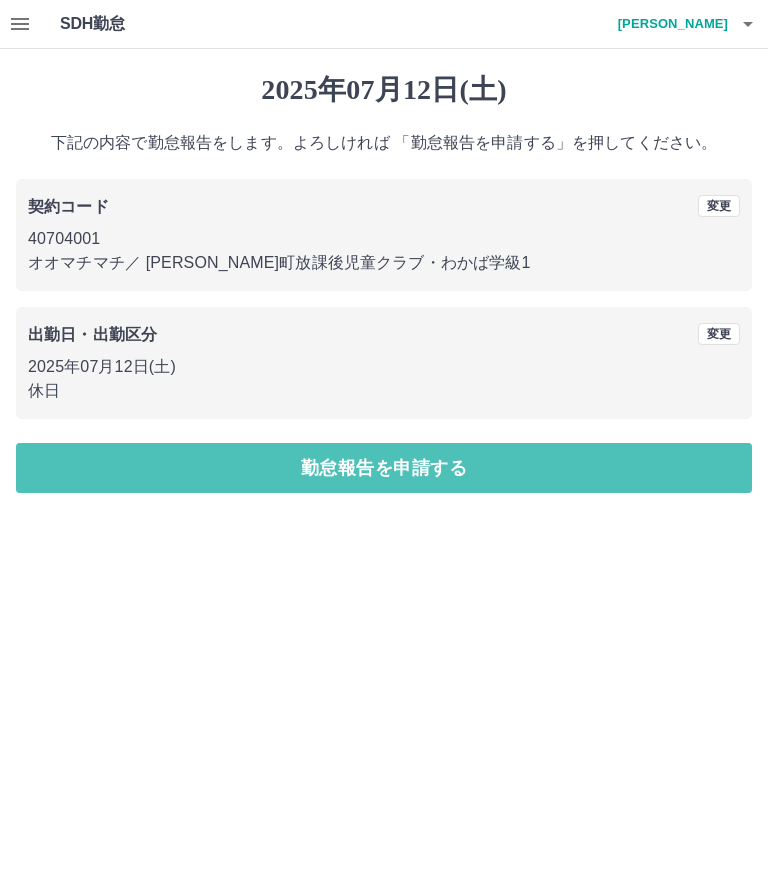 click on "勤怠報告を申請する" at bounding box center (384, 468) 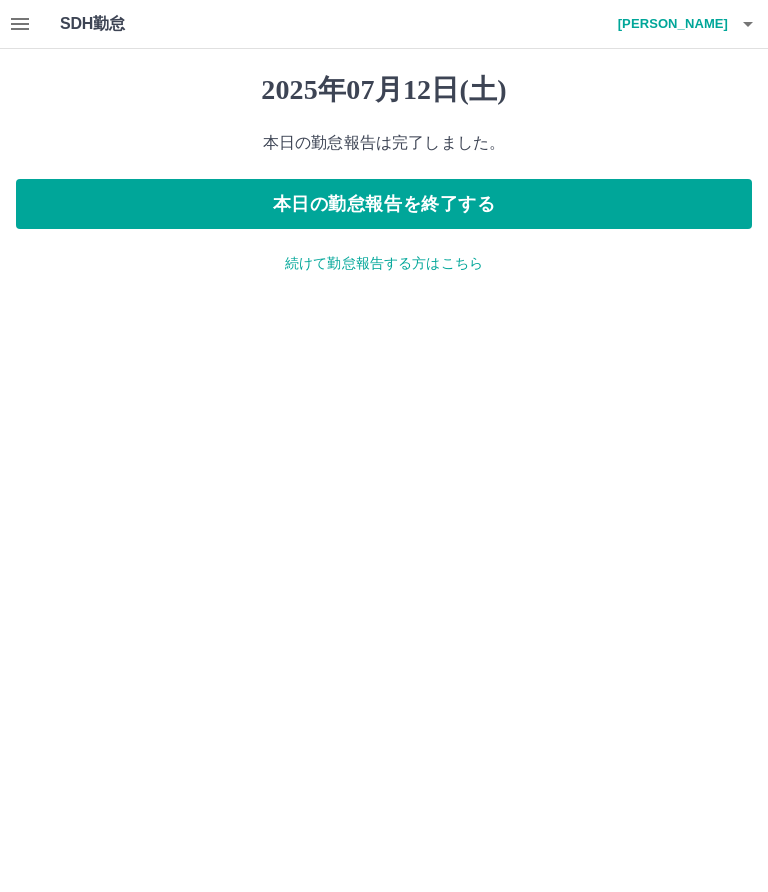 click on "続けて勤怠報告する方はこちら" at bounding box center (384, 263) 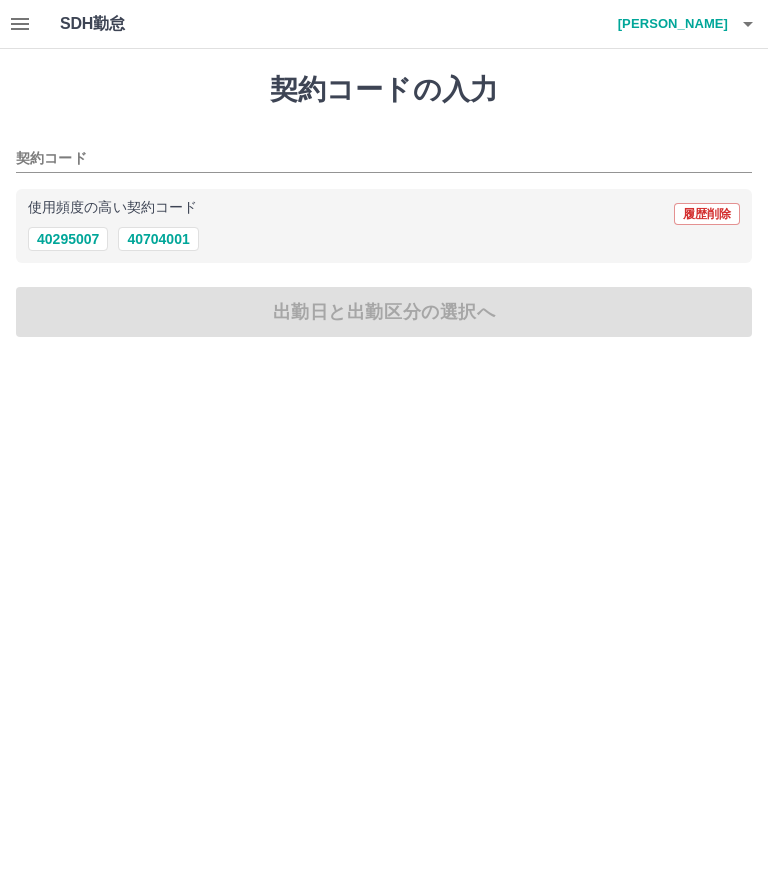 click on "40704001" at bounding box center (158, 239) 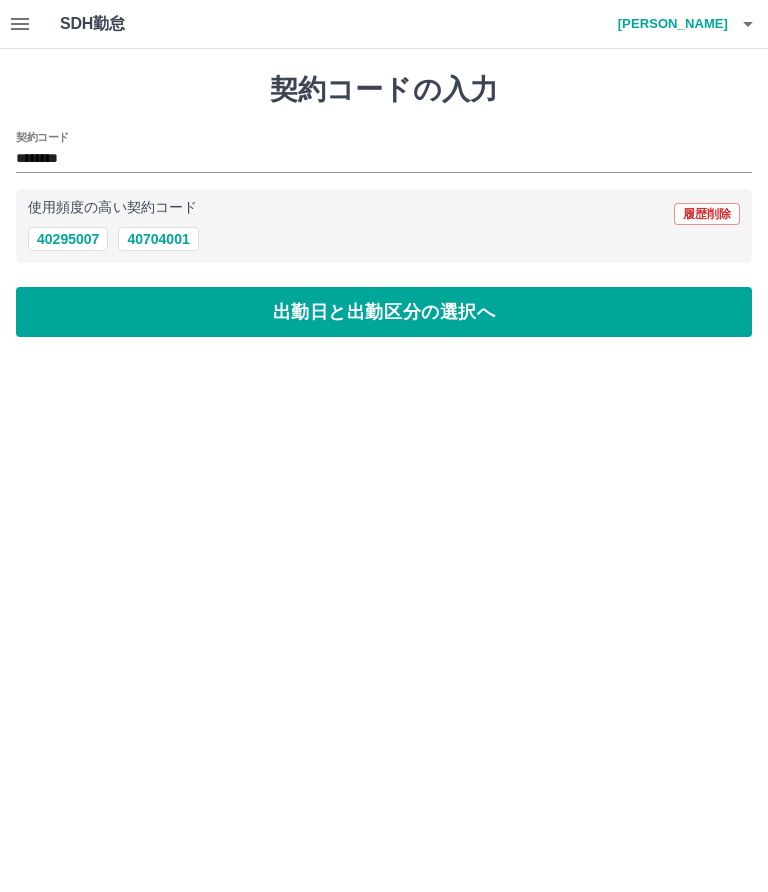 click on "出勤日と出勤区分の選択へ" at bounding box center (384, 312) 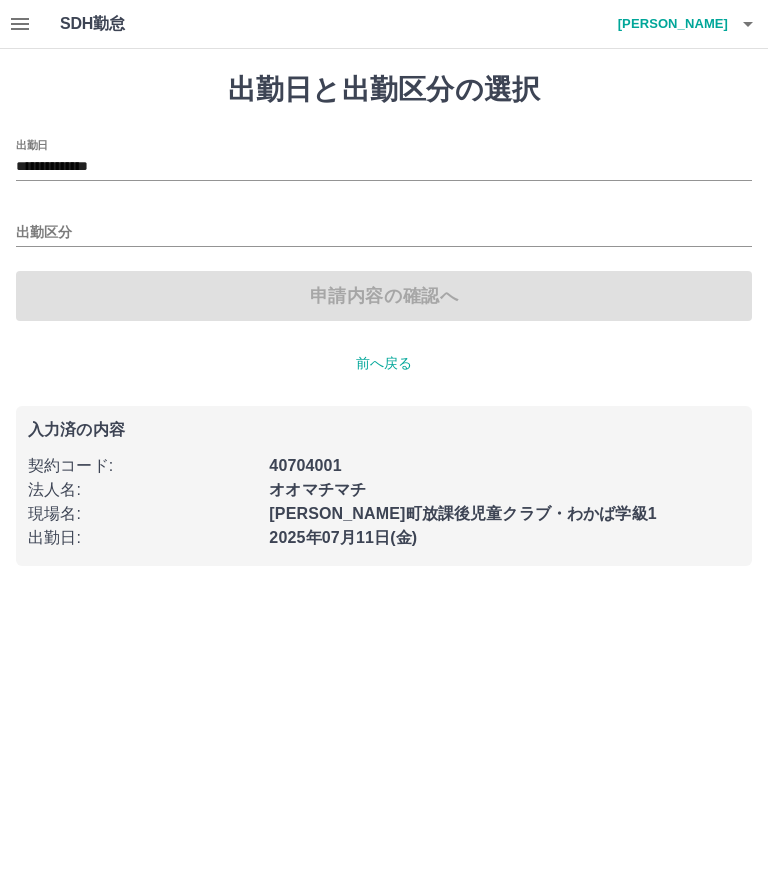 click on "**********" at bounding box center [384, 167] 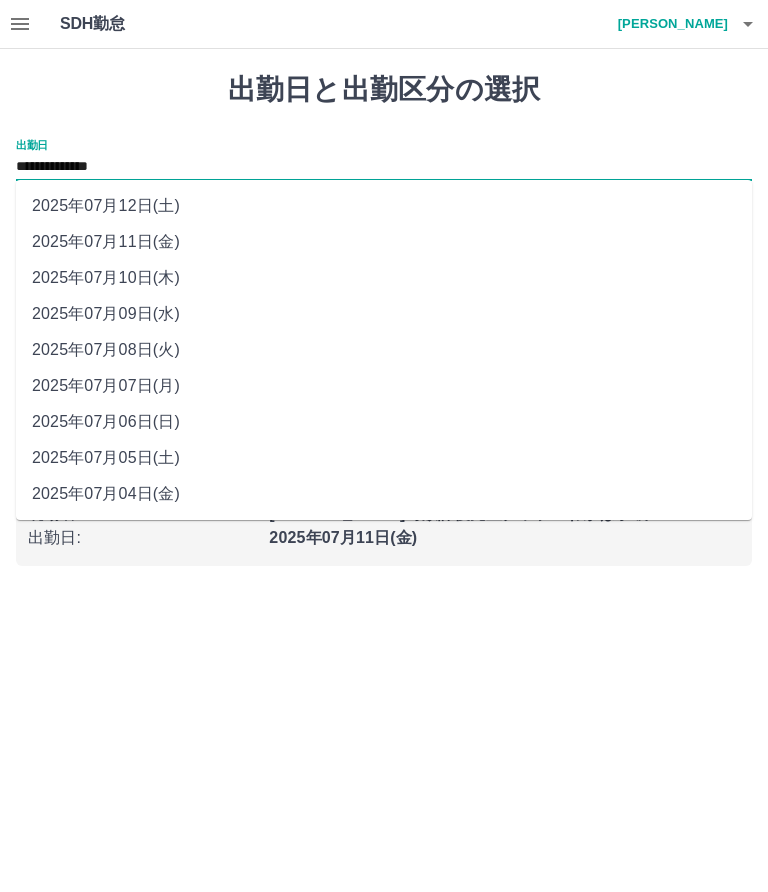 click at bounding box center (748, 24) 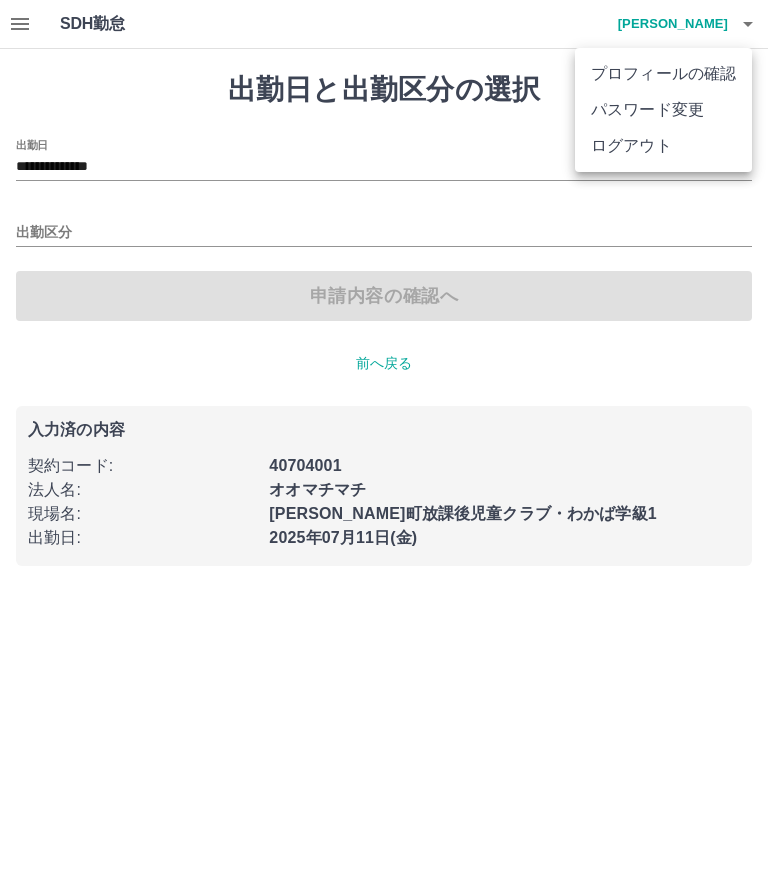 click on "ログアウト" at bounding box center (663, 146) 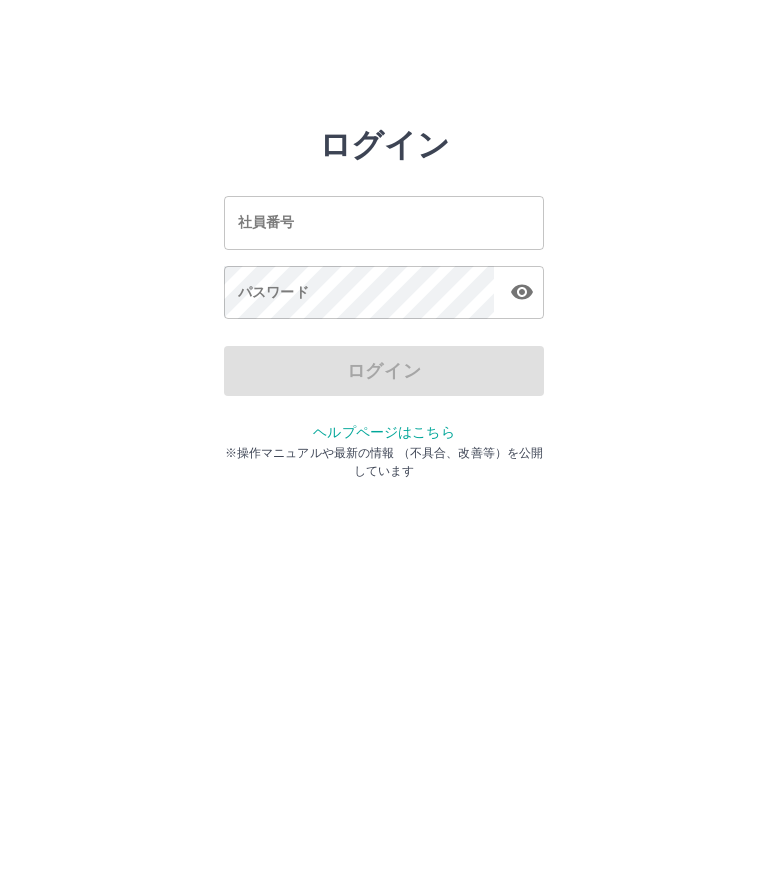 scroll, scrollTop: 0, scrollLeft: 0, axis: both 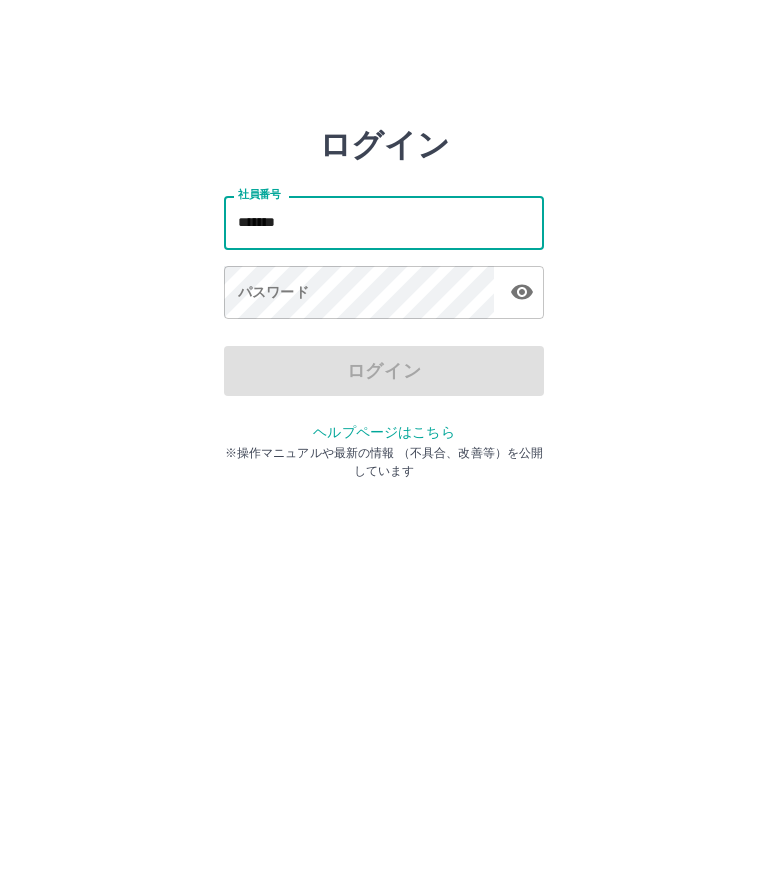 type on "*******" 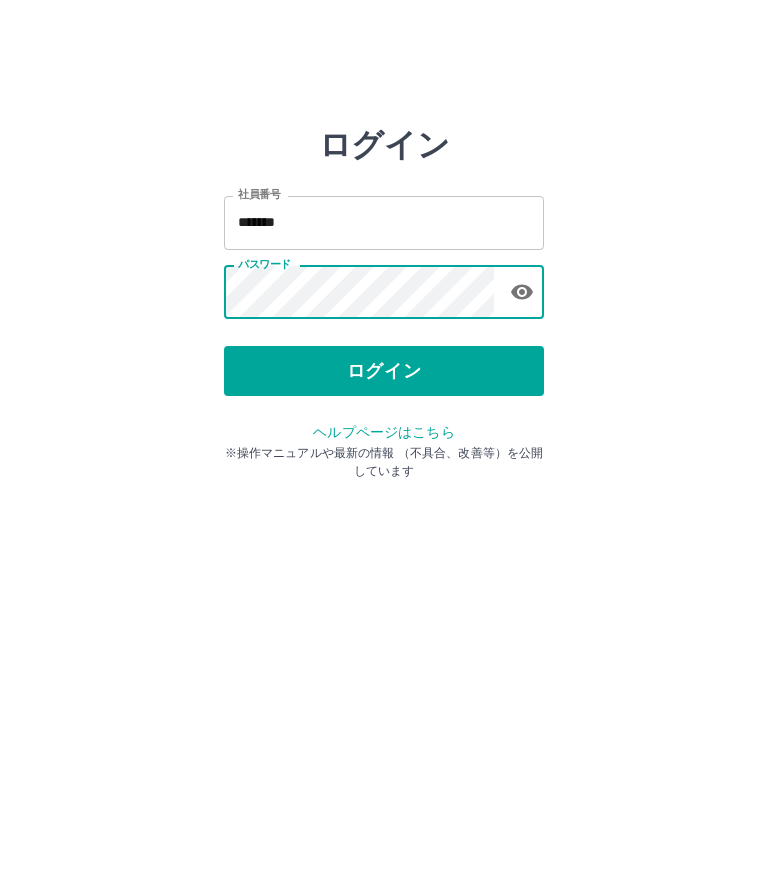 click on "ログイン" at bounding box center (384, 371) 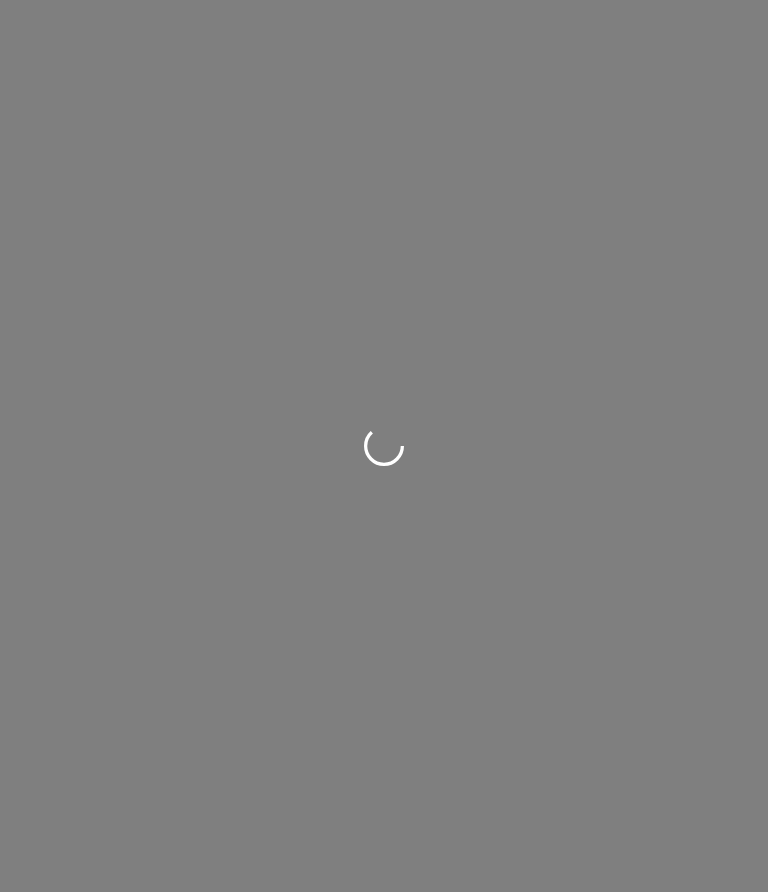 scroll, scrollTop: 0, scrollLeft: 0, axis: both 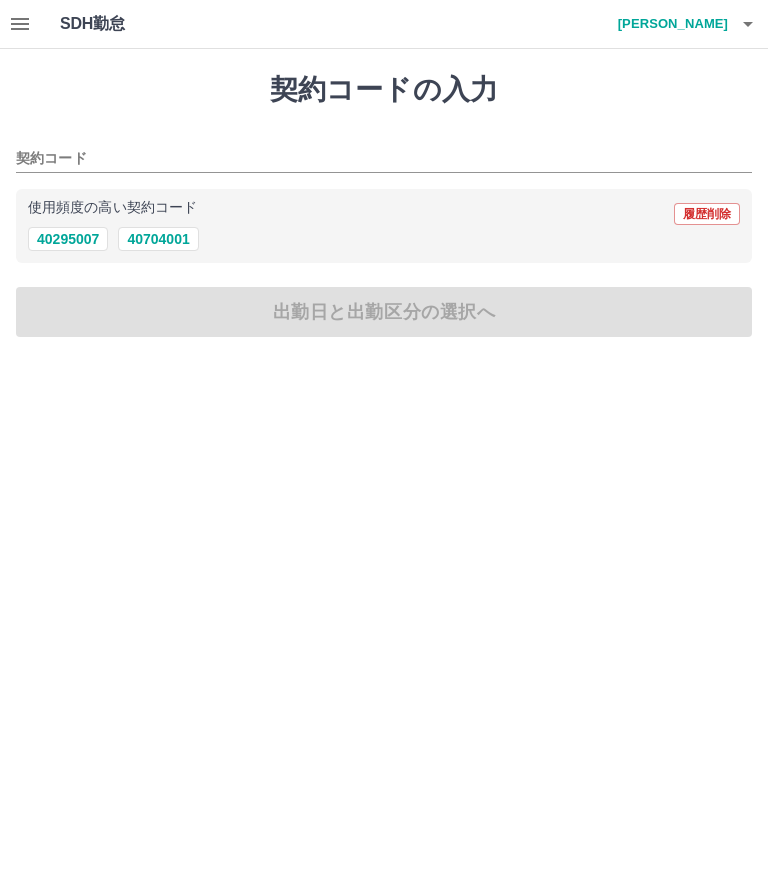 click on "40704001" at bounding box center (158, 239) 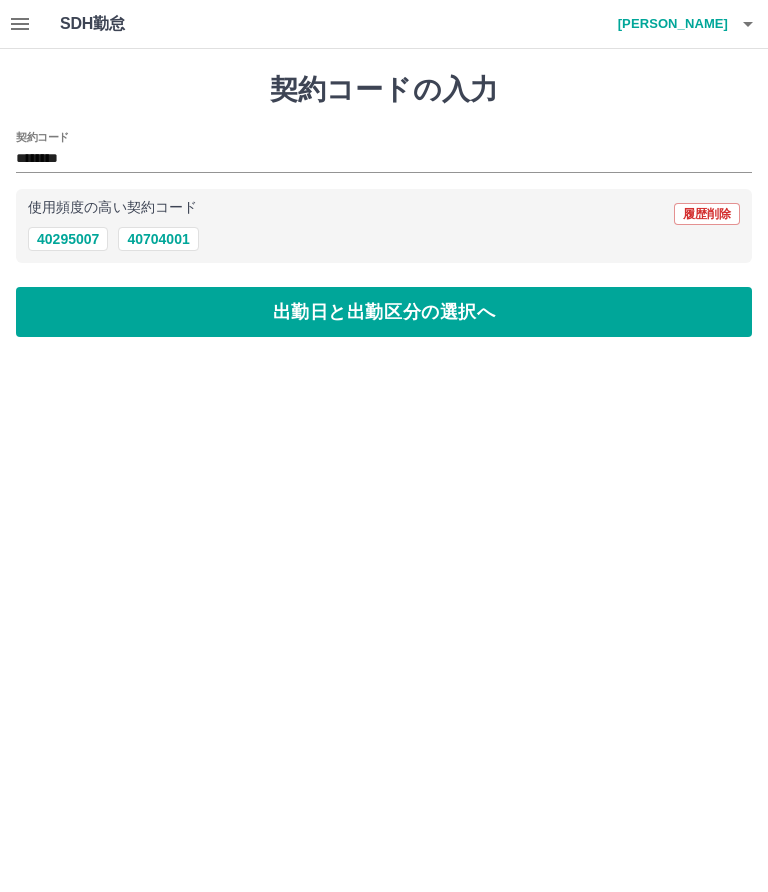 click on "出勤日と出勤区分の選択へ" at bounding box center [384, 312] 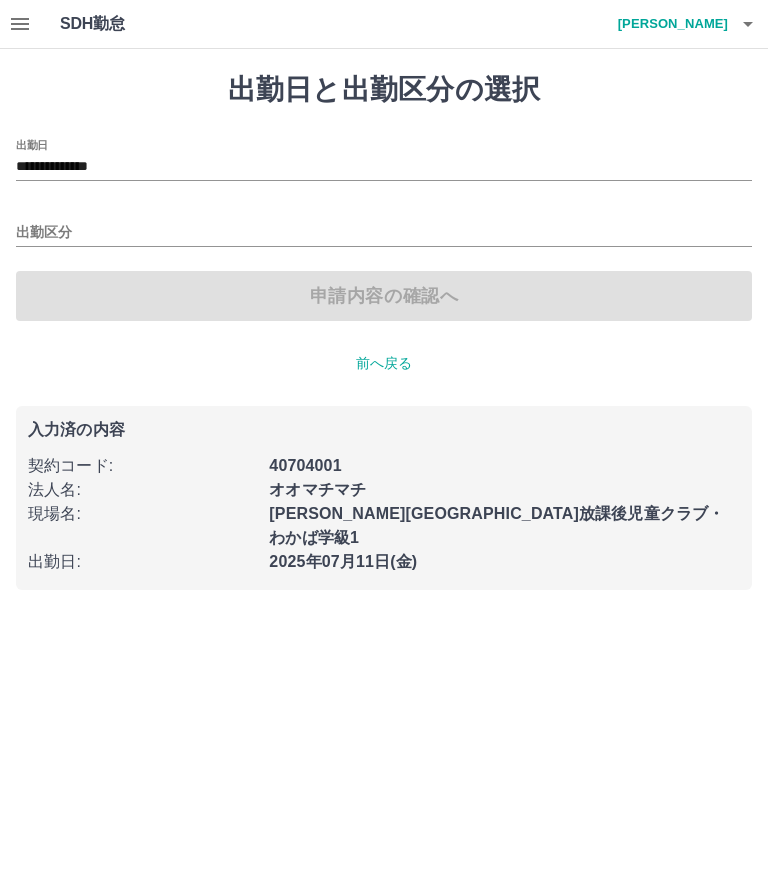 click on "出勤区分" at bounding box center (384, 233) 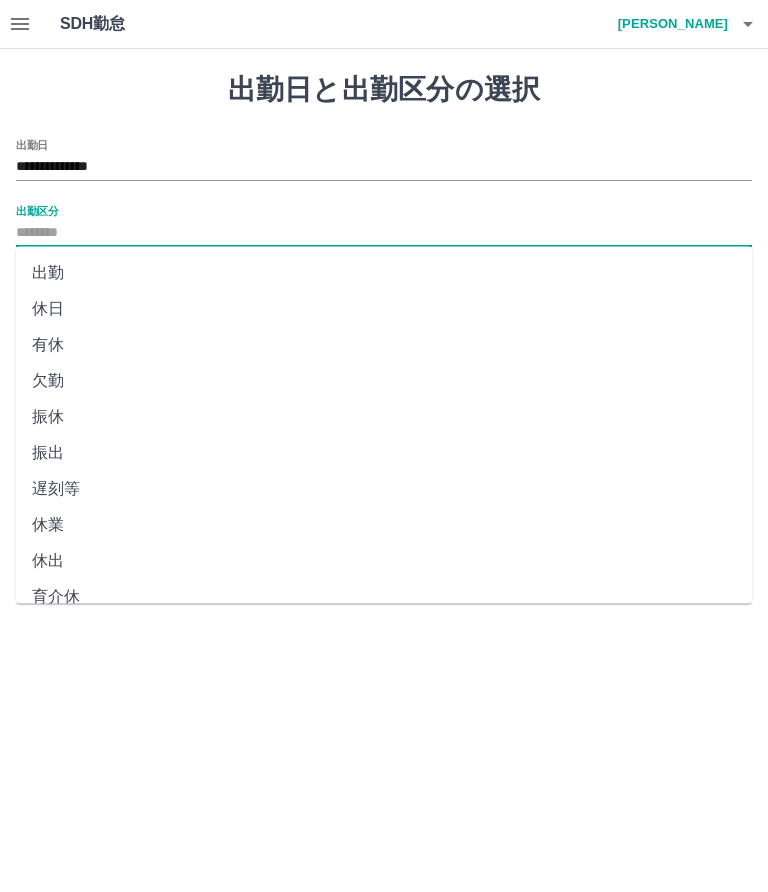 click on "出勤" at bounding box center (384, 273) 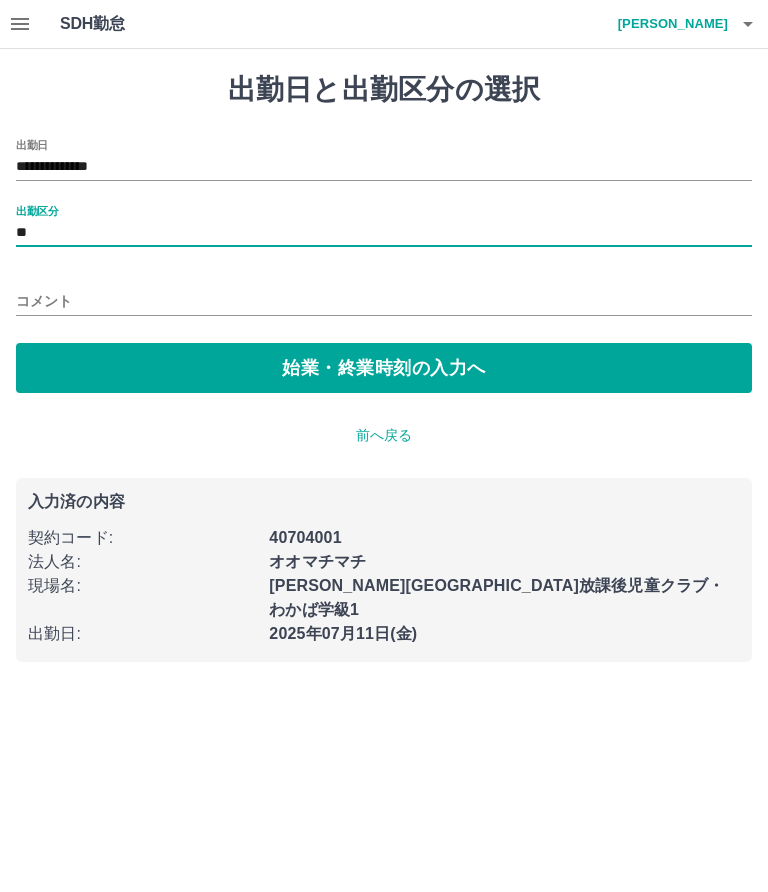 click on "始業・終業時刻の入力へ" at bounding box center (384, 368) 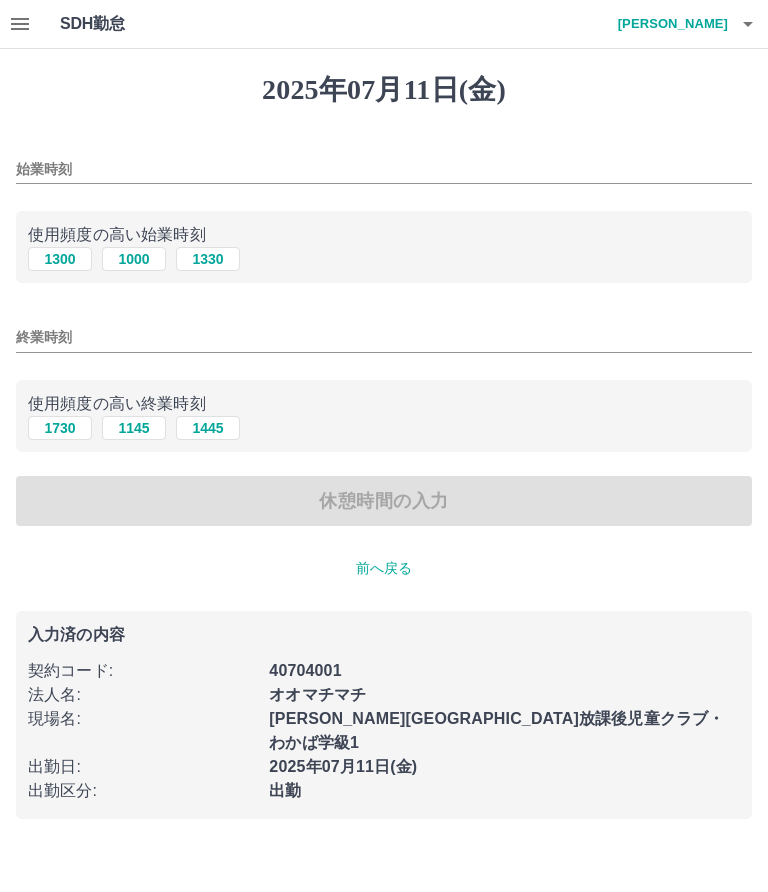click on "1330" at bounding box center (208, 259) 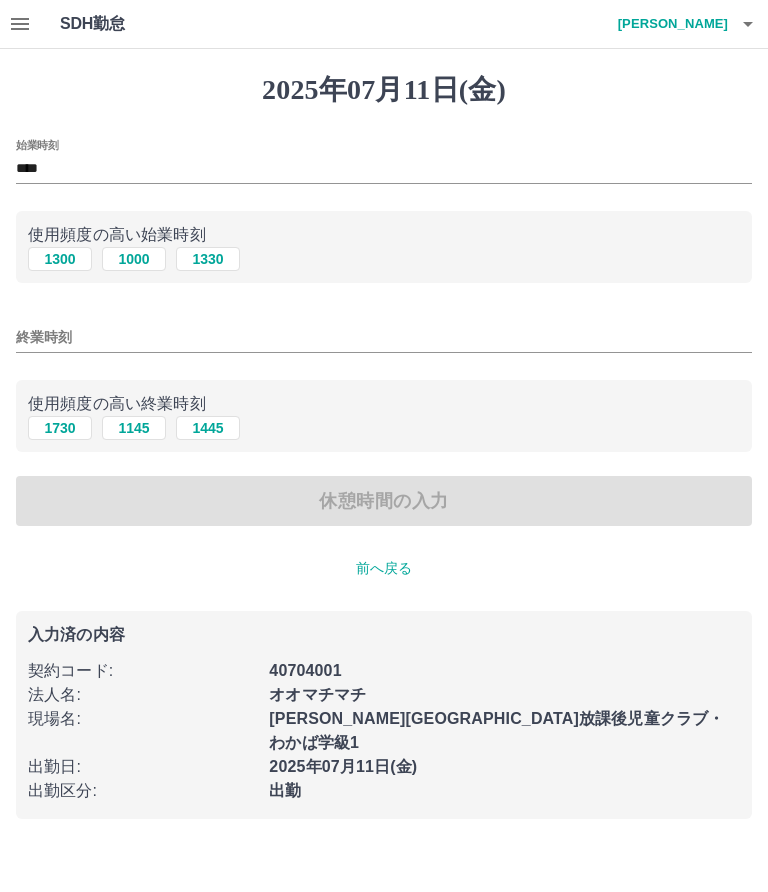 click on "1730" at bounding box center [60, 428] 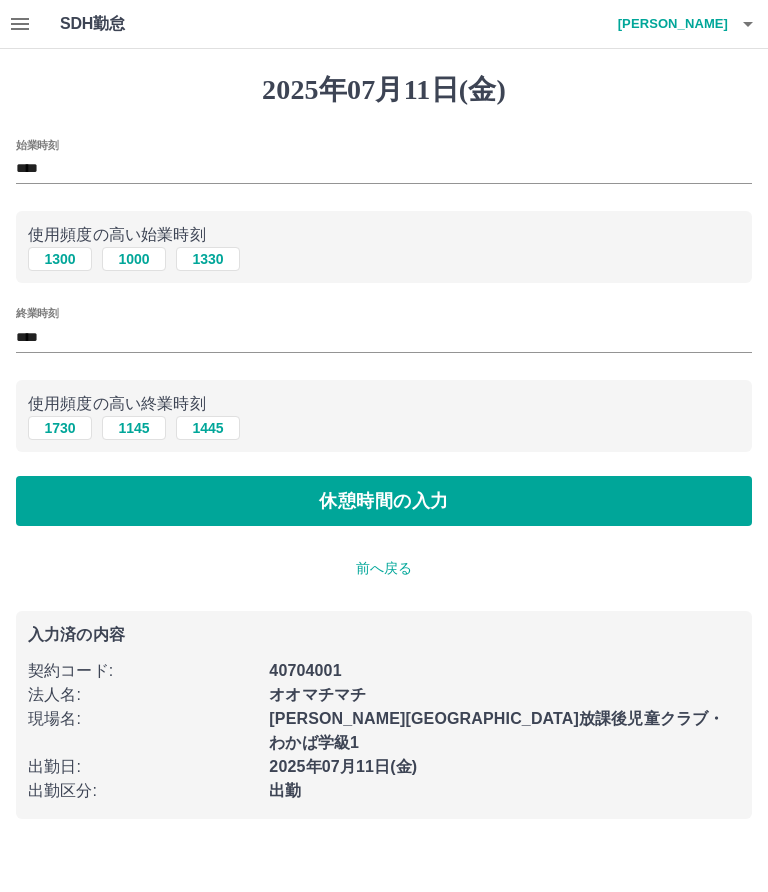 click on "休憩時間の入力" at bounding box center [384, 501] 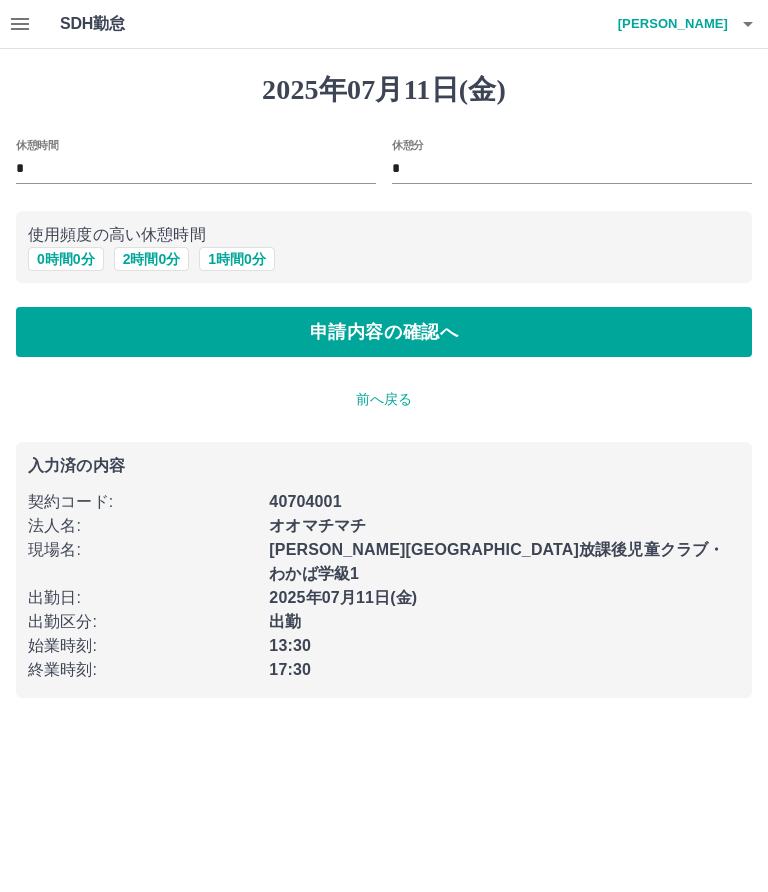 click on "申請内容の確認へ" at bounding box center (384, 332) 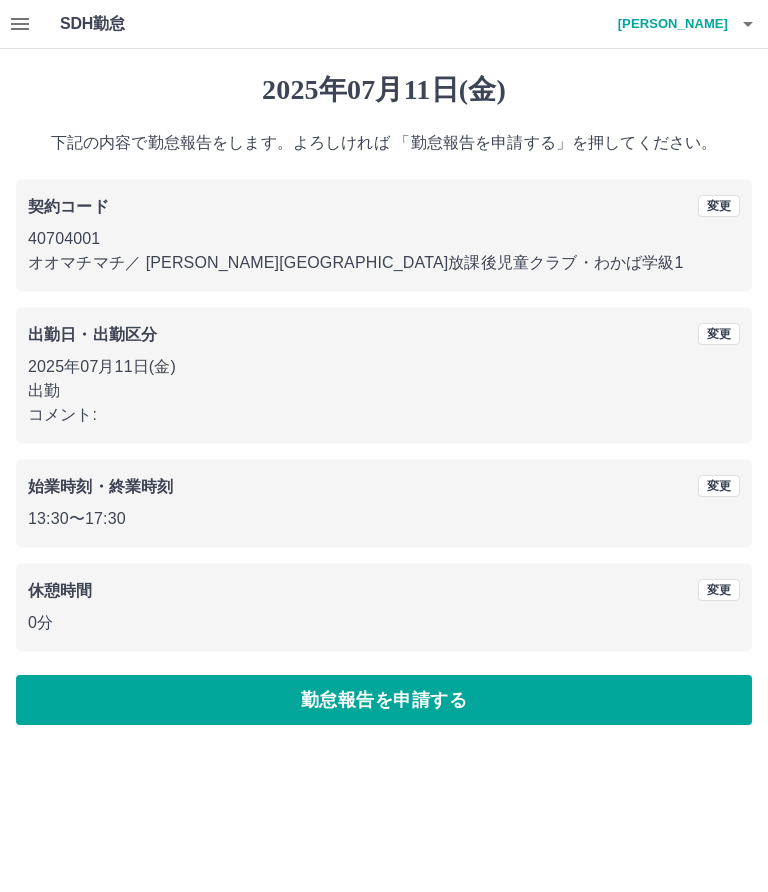 click on "勤怠報告を申請する" at bounding box center (384, 700) 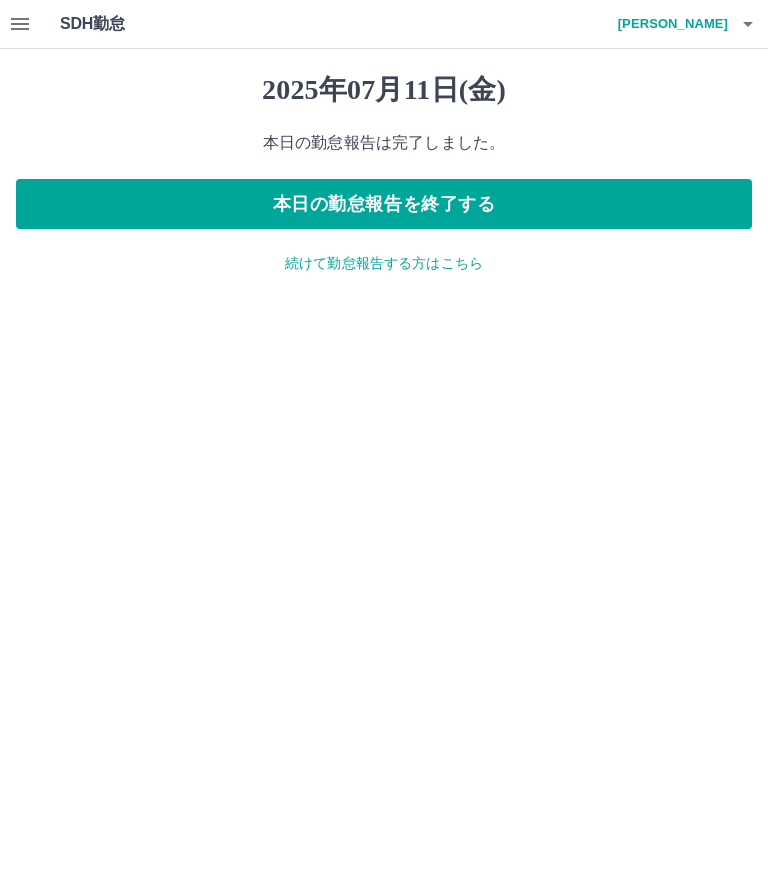 click on "続けて勤怠報告する方はこちら" at bounding box center (384, 263) 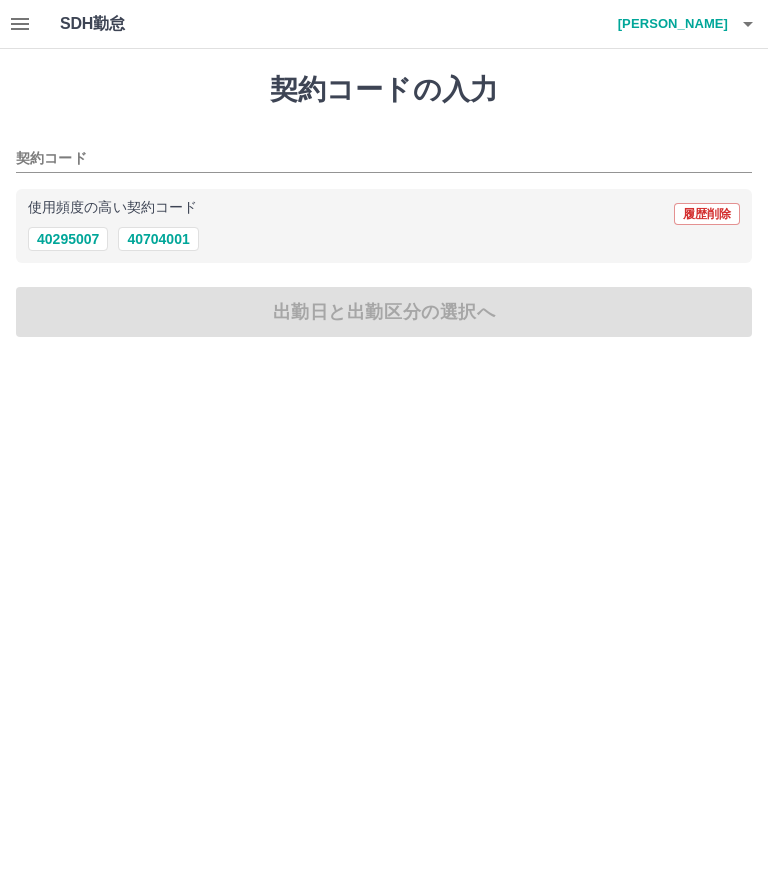 click on "40704001" at bounding box center [158, 239] 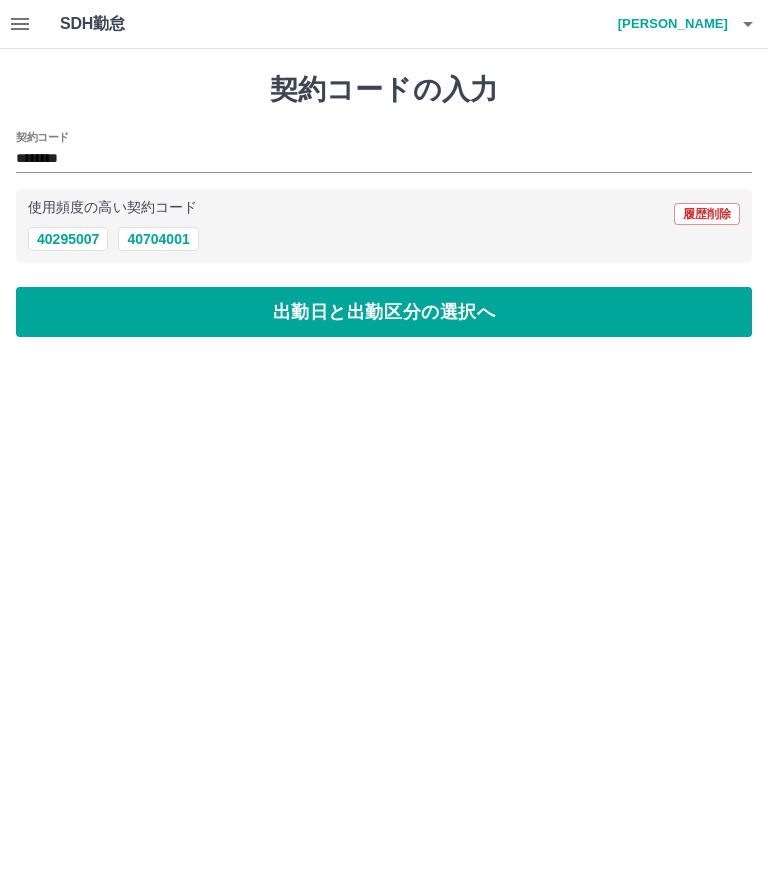 click on "出勤日と出勤区分の選択へ" at bounding box center (384, 312) 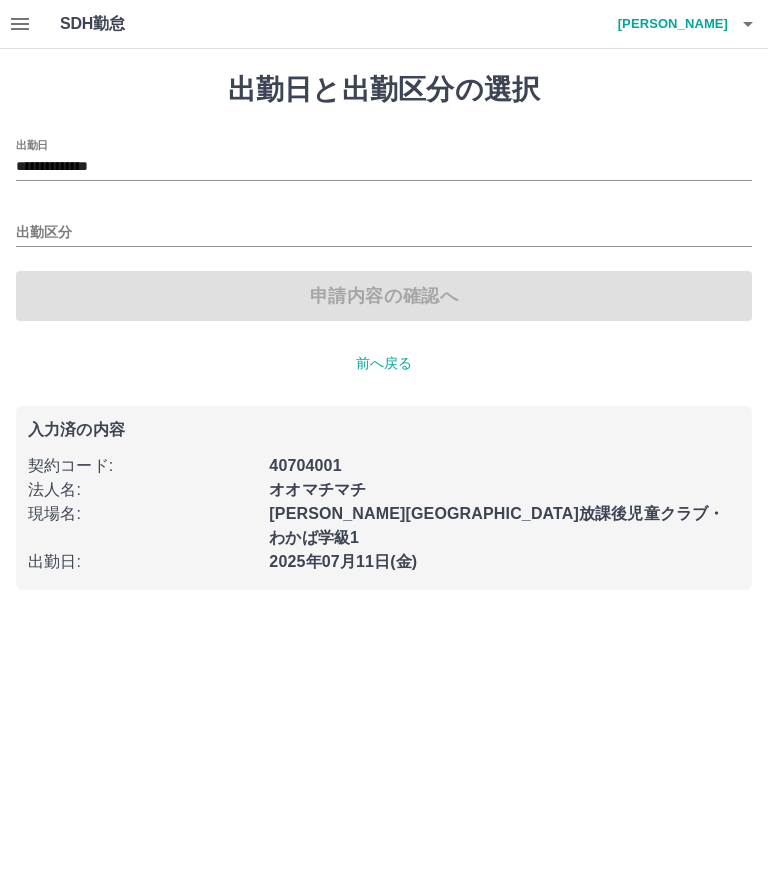 click on "出勤区分" at bounding box center (384, 233) 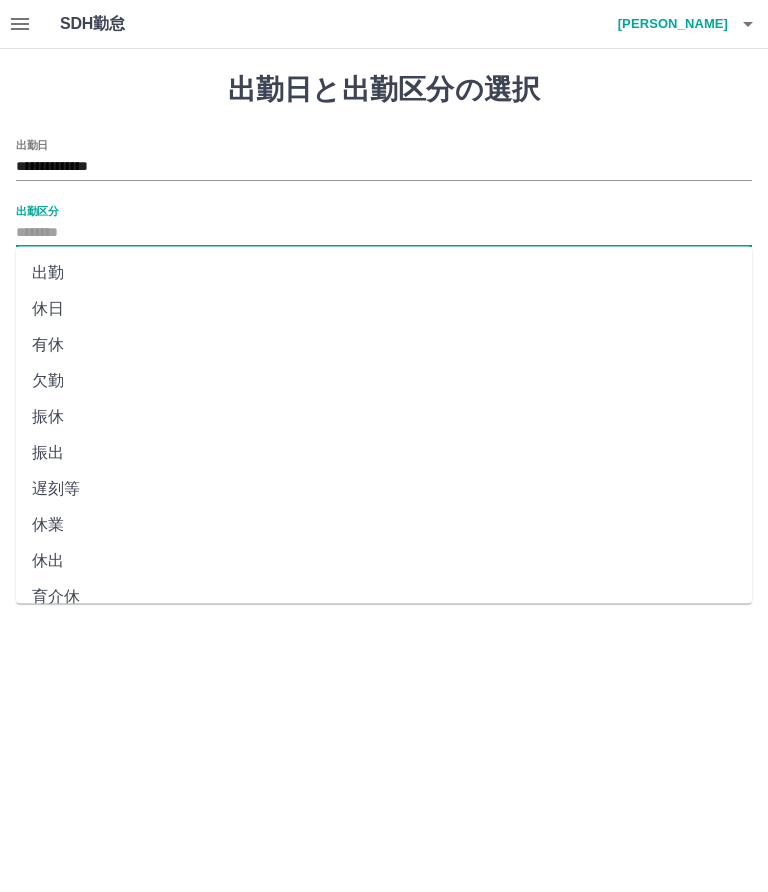 click on "休日" at bounding box center [384, 309] 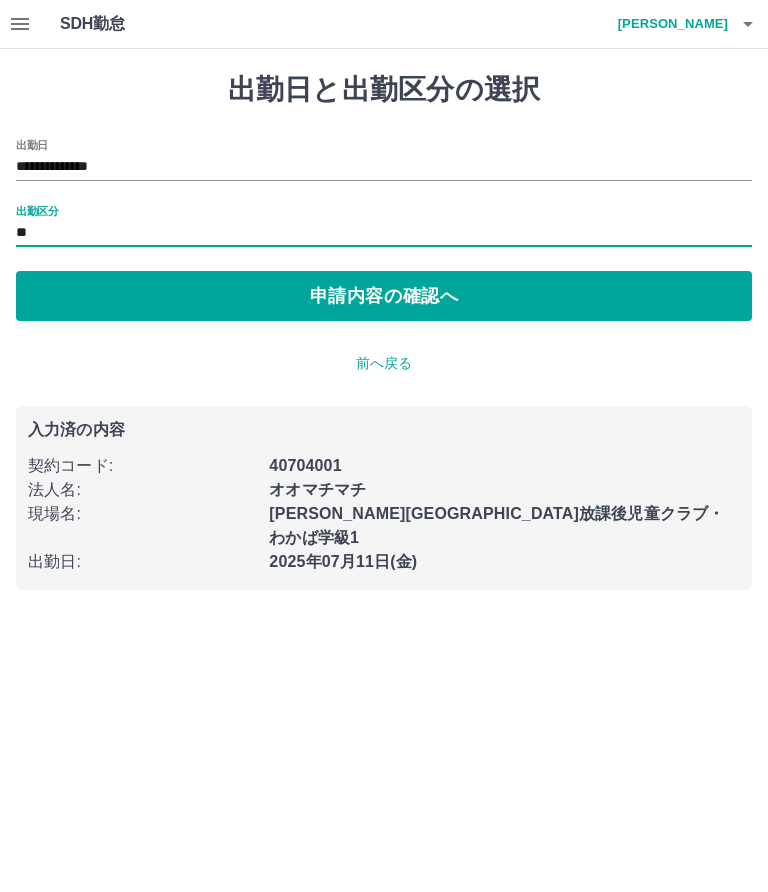 click on "申請内容の確認へ" at bounding box center (384, 296) 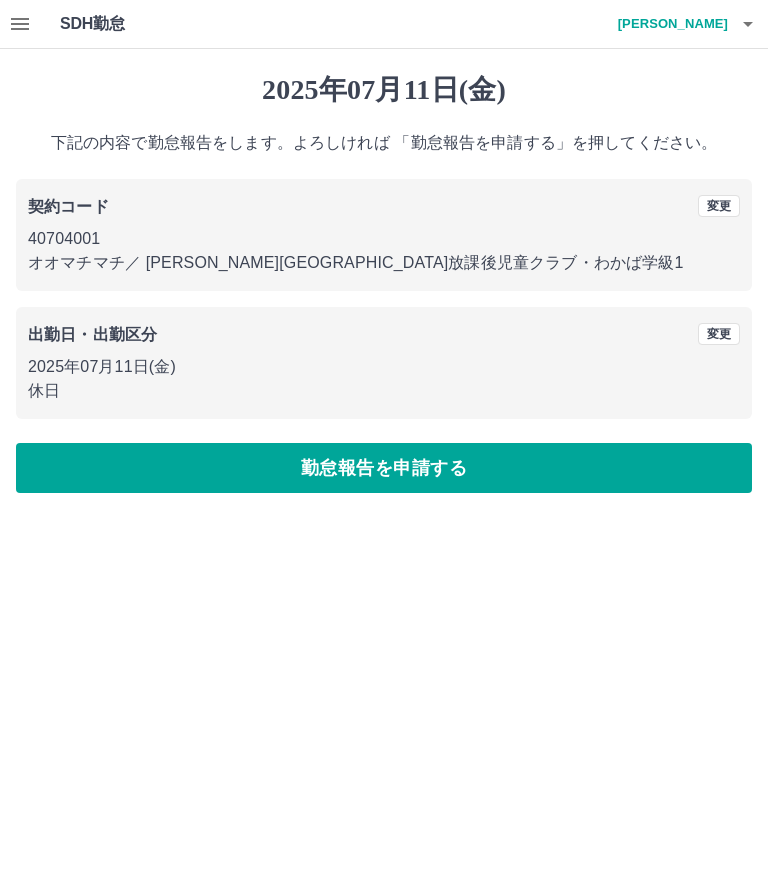 click on "変更" at bounding box center [719, 334] 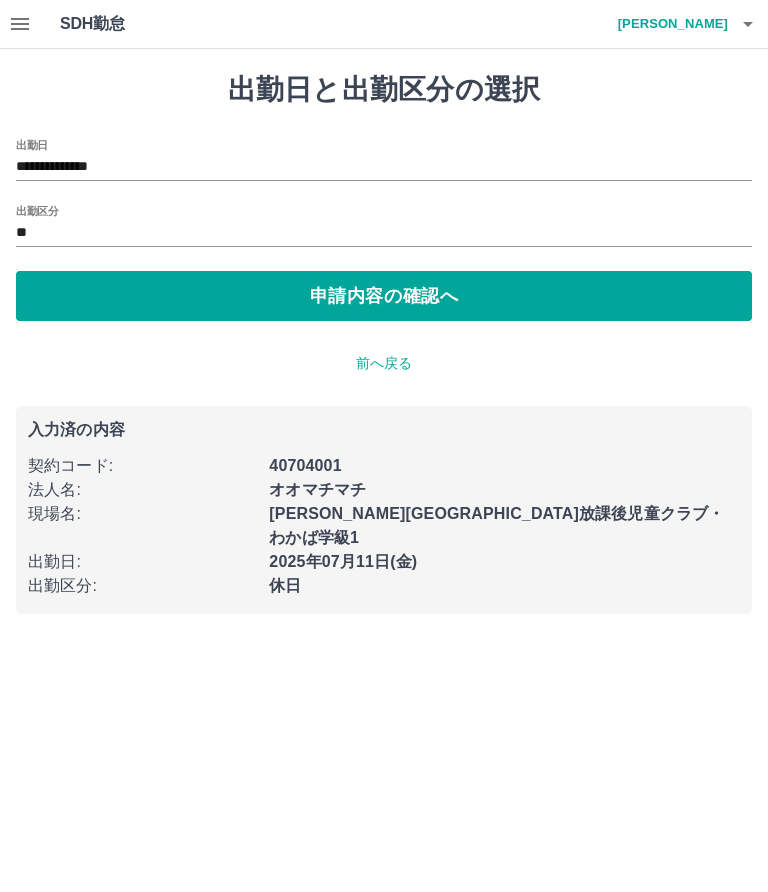click on "**********" at bounding box center [384, 167] 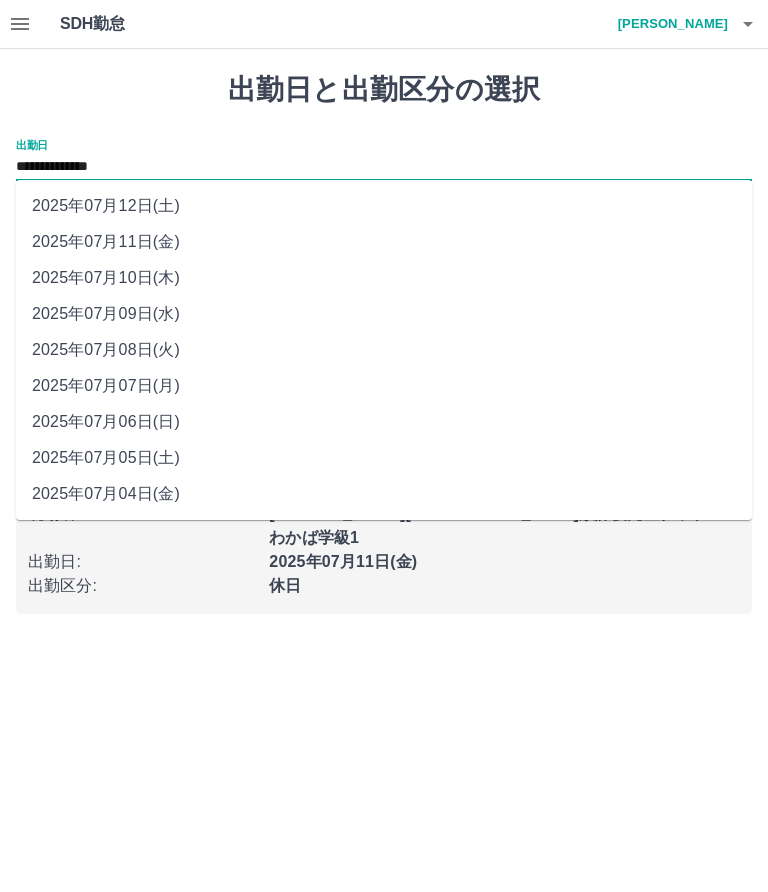 click on "2025年07月12日(土)" at bounding box center [384, 206] 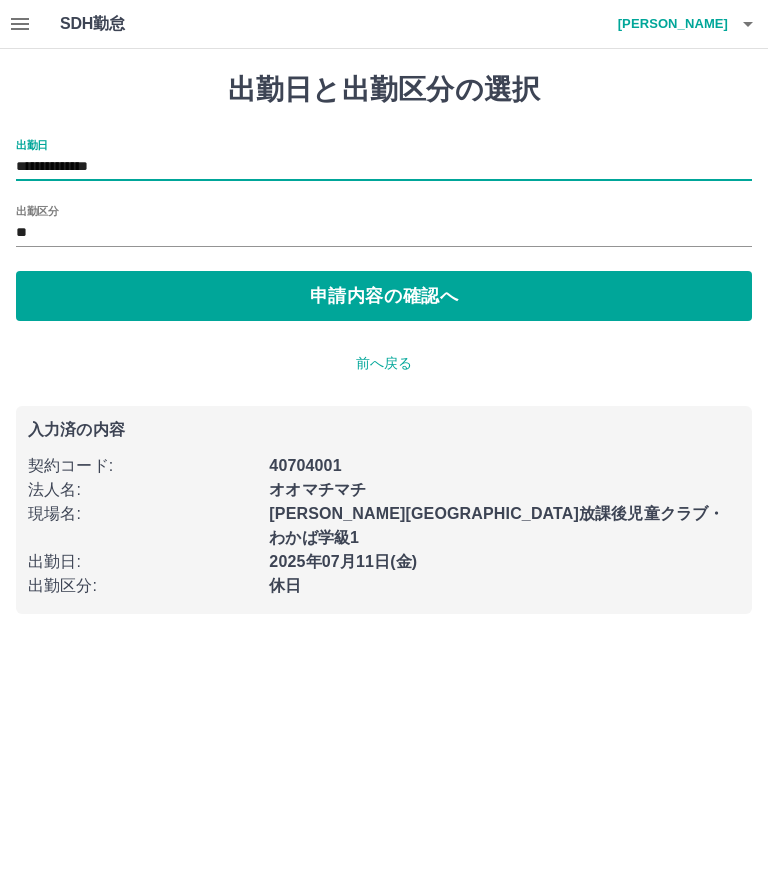 click on "申請内容の確認へ" at bounding box center [384, 296] 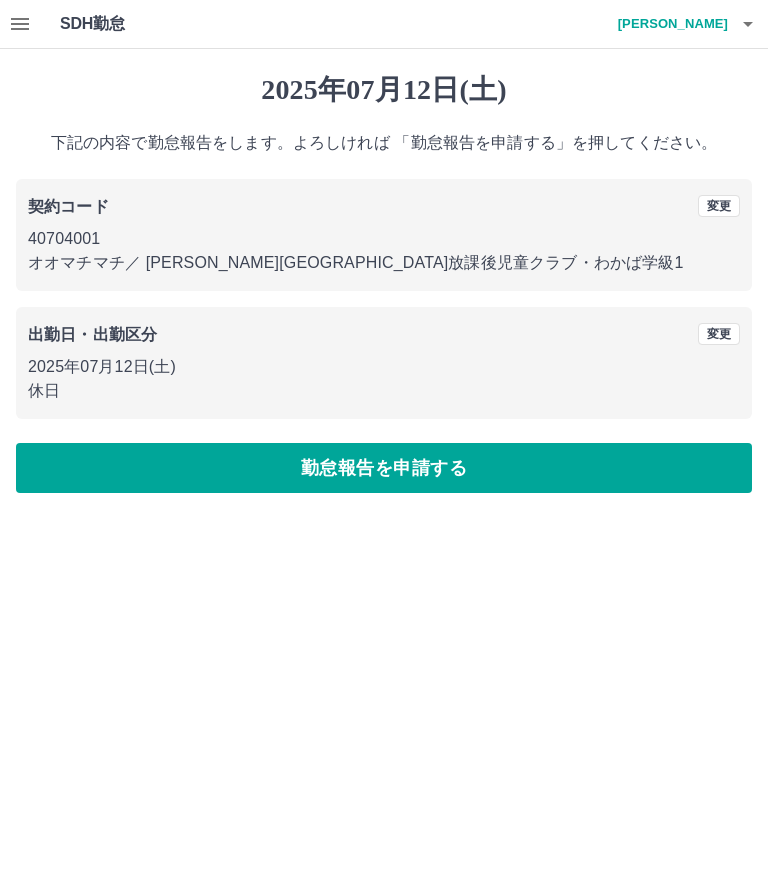click on "勤怠報告を申請する" at bounding box center (384, 468) 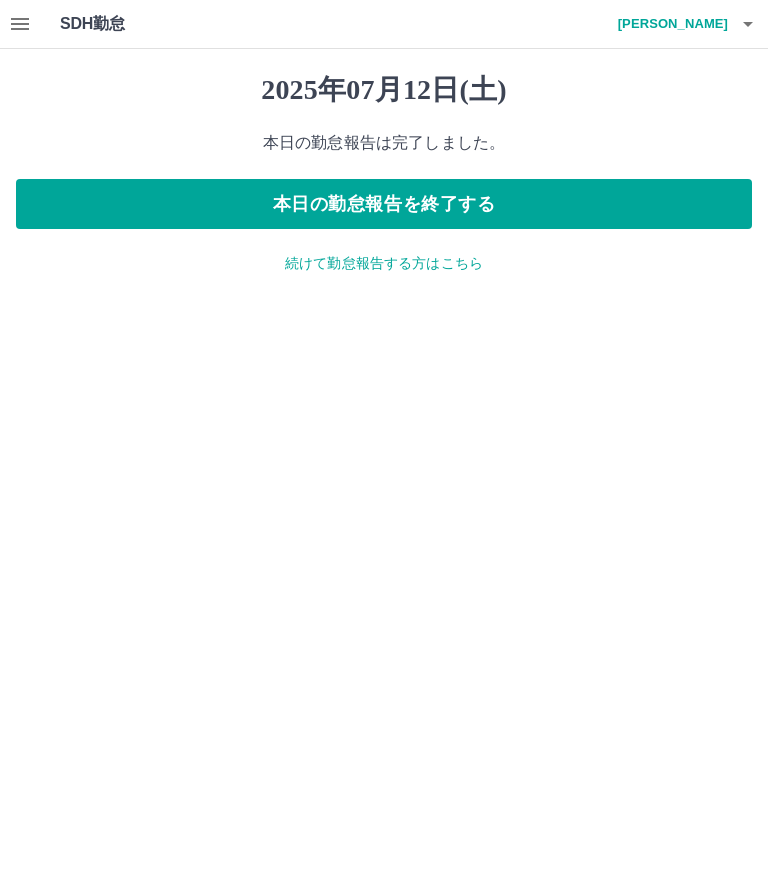 click on "SDH勤怠 [PERSON_NAME] [DATE] 本日の勤怠報告は完了しました。 本日の勤怠報告を終了する 続けて勤怠報告する方はこちら SDH勤怠" at bounding box center [384, 149] 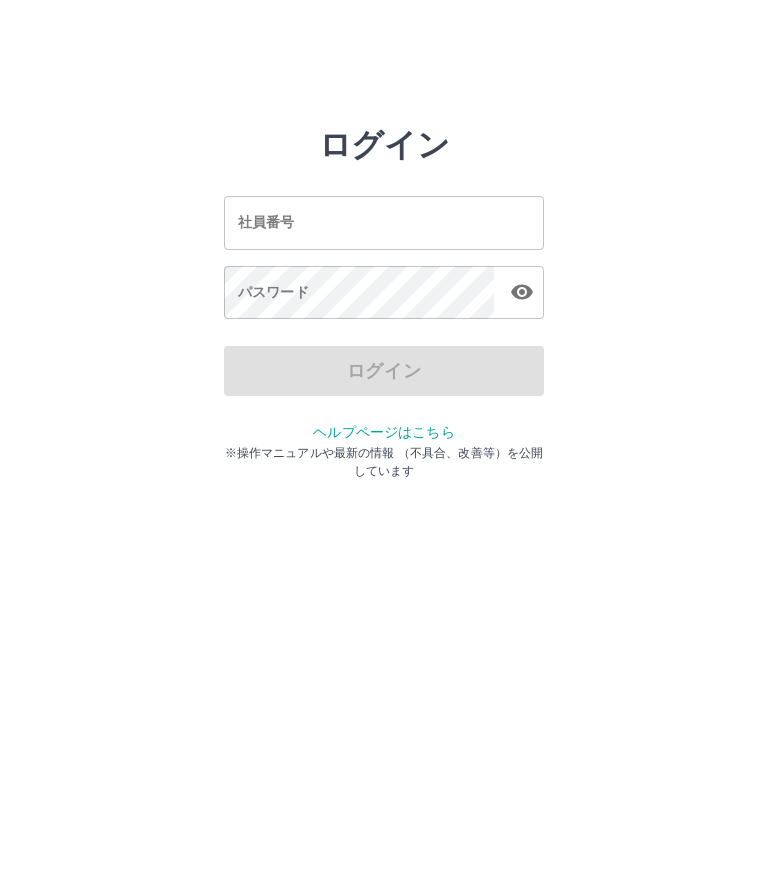 scroll, scrollTop: 0, scrollLeft: 0, axis: both 